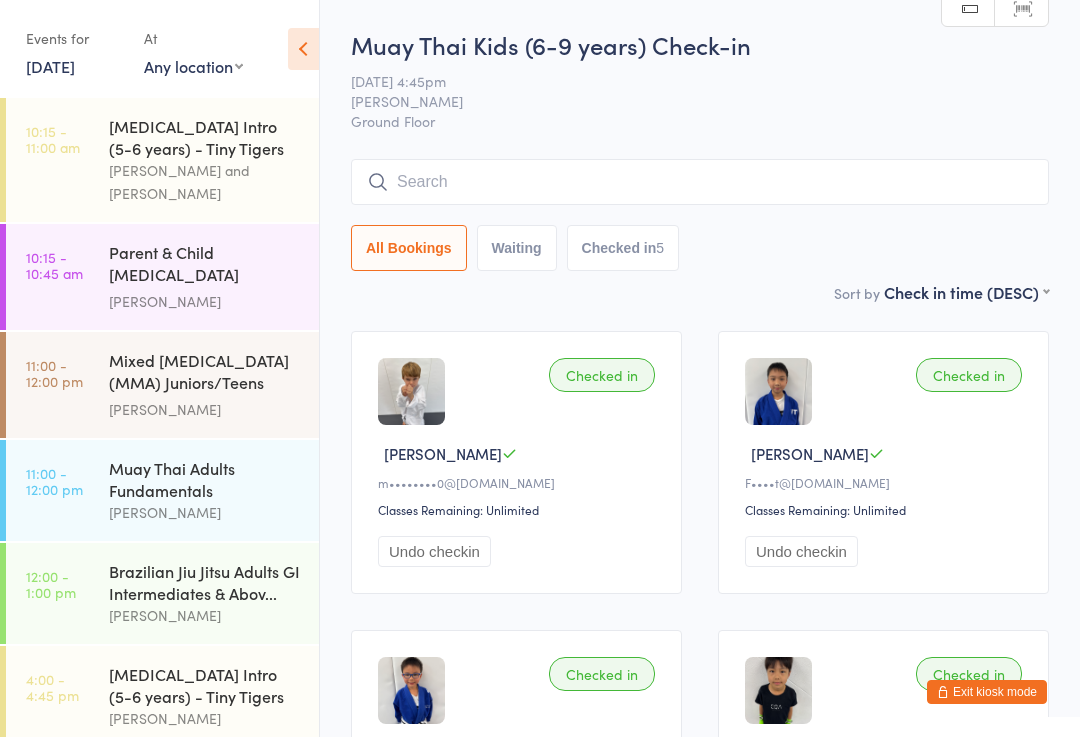 scroll, scrollTop: 0, scrollLeft: 0, axis: both 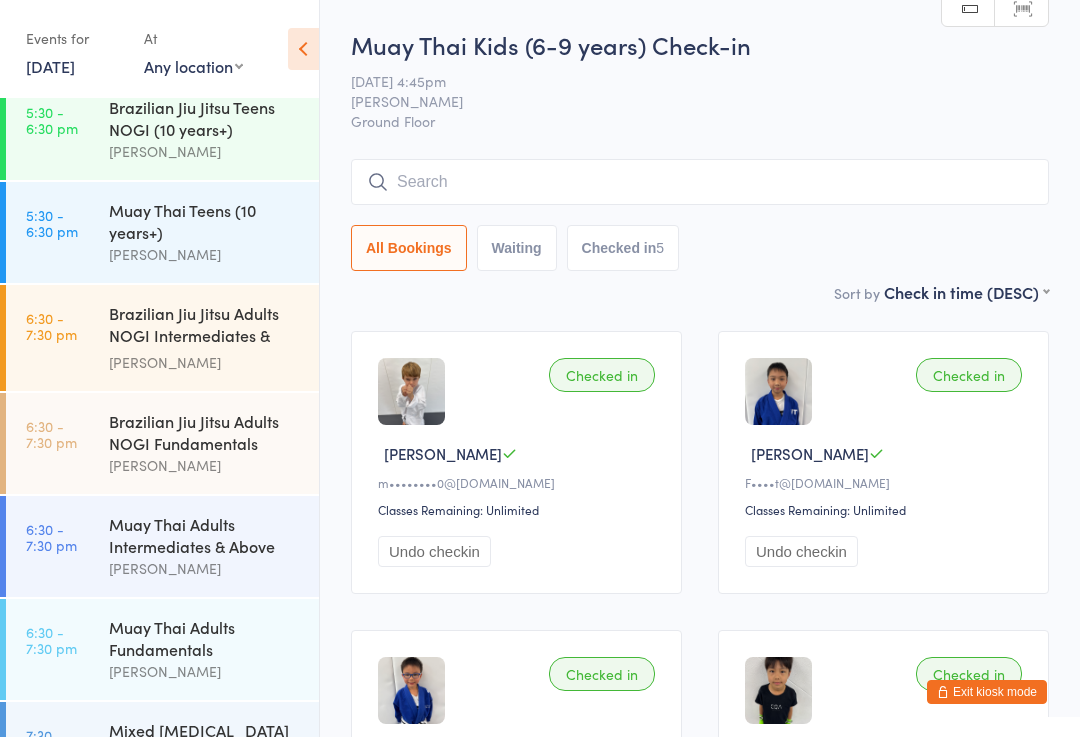 click on "Brazilian Jiu Jitsu Adults NOGI Intermediates & Ab..." at bounding box center [205, 326] 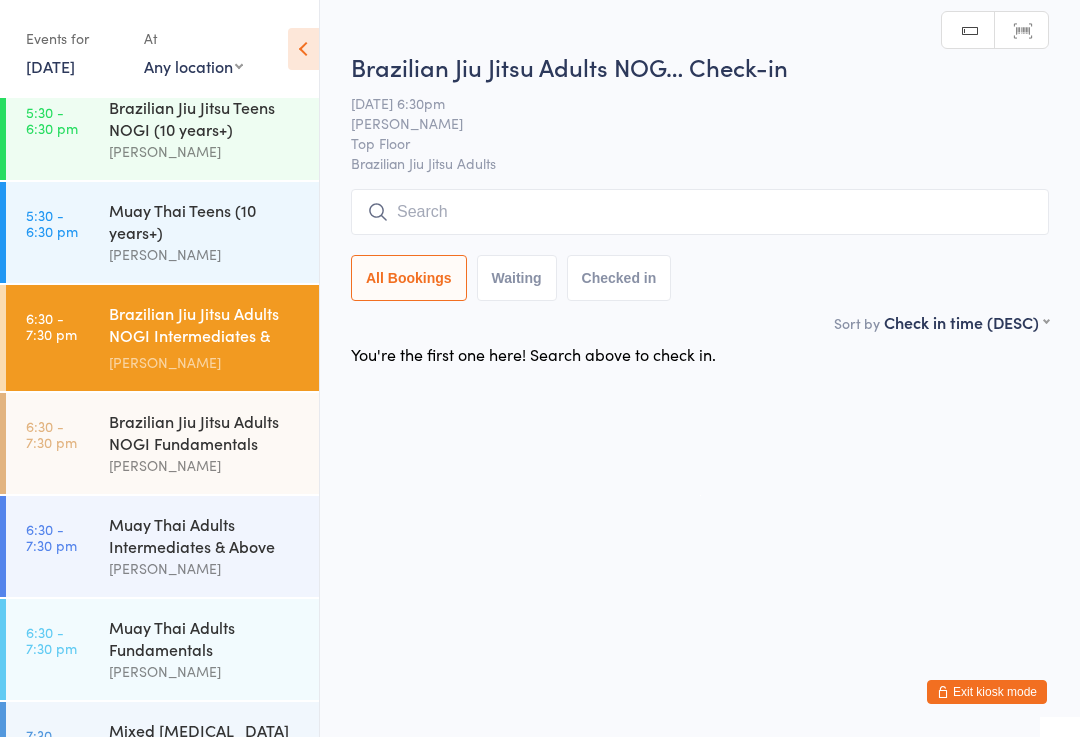 click at bounding box center (700, 212) 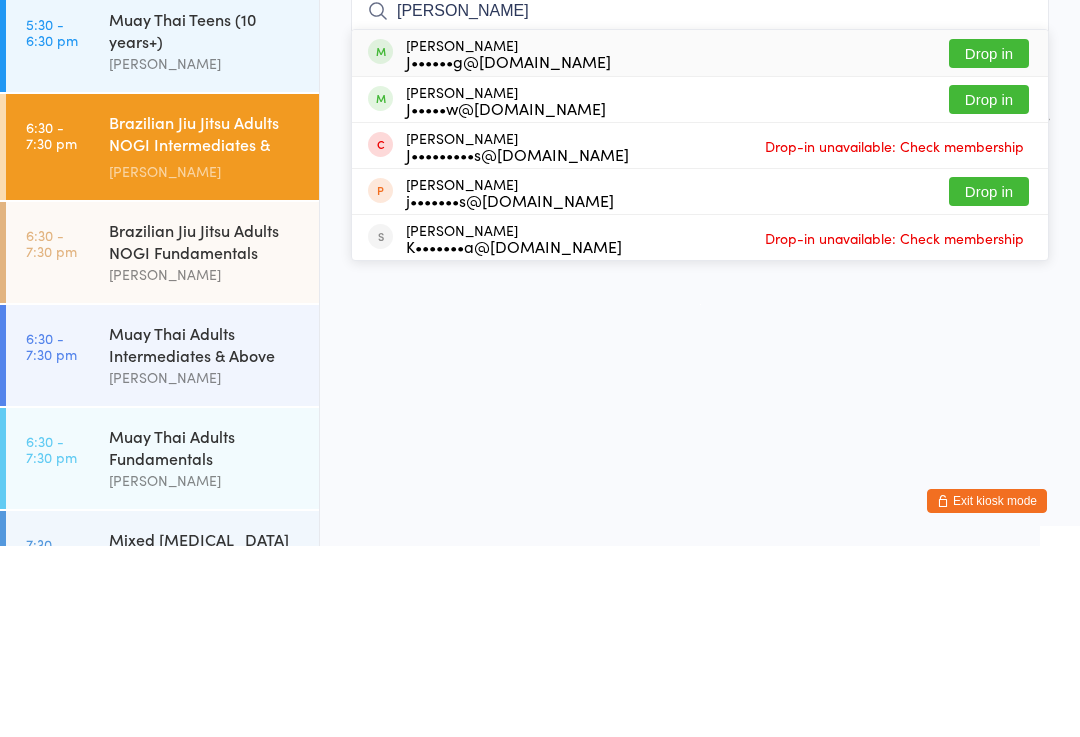 type on "[PERSON_NAME]" 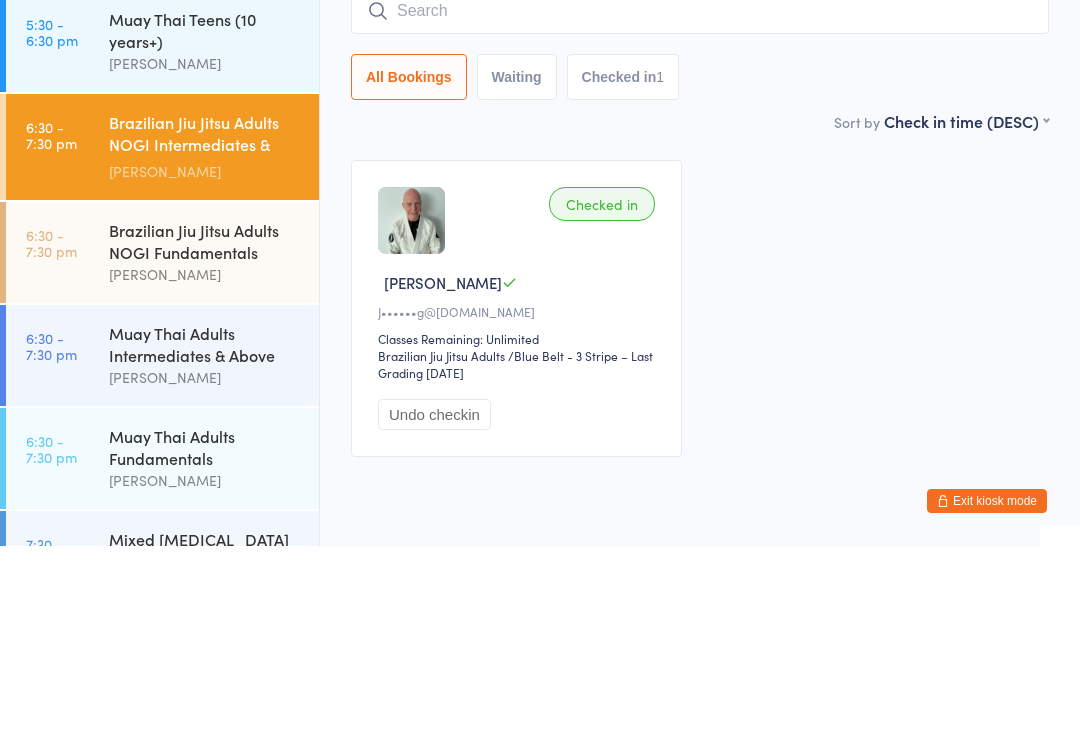 scroll, scrollTop: 77, scrollLeft: 0, axis: vertical 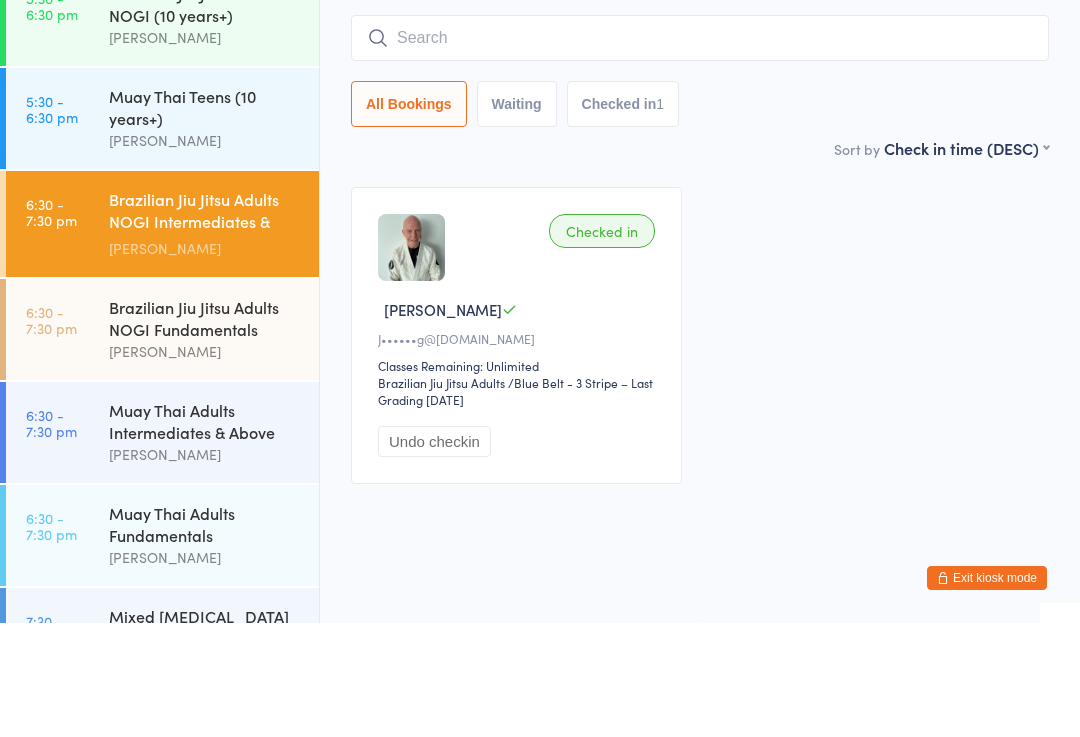 click at bounding box center [700, 152] 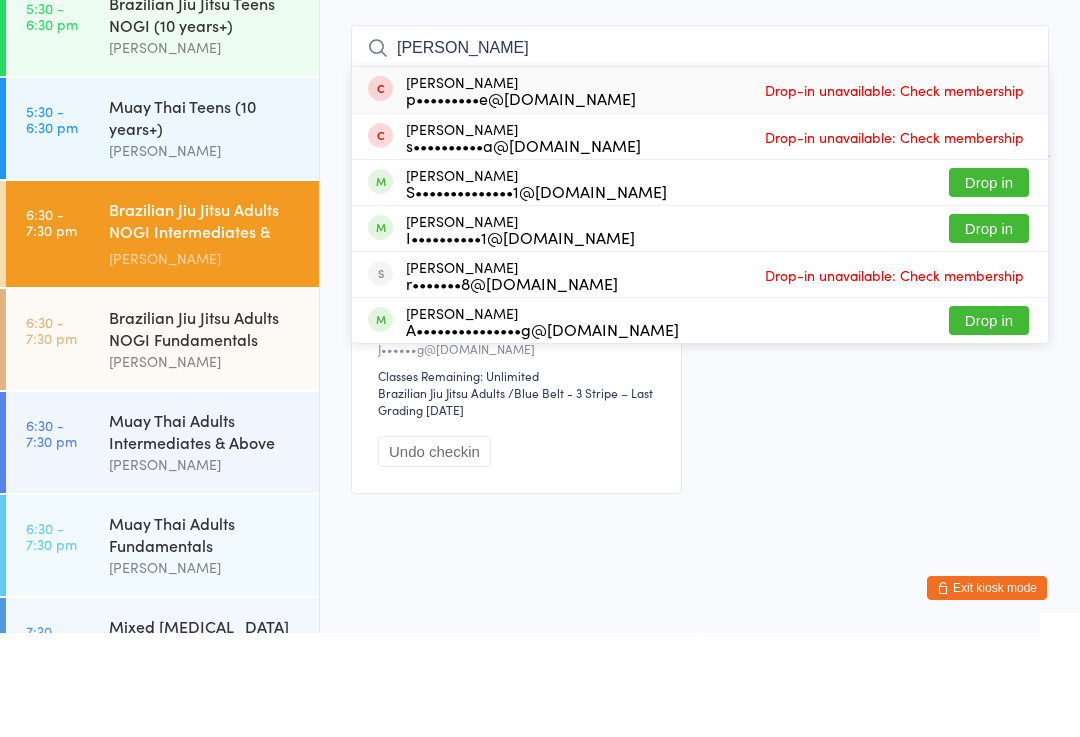 type on "[PERSON_NAME]" 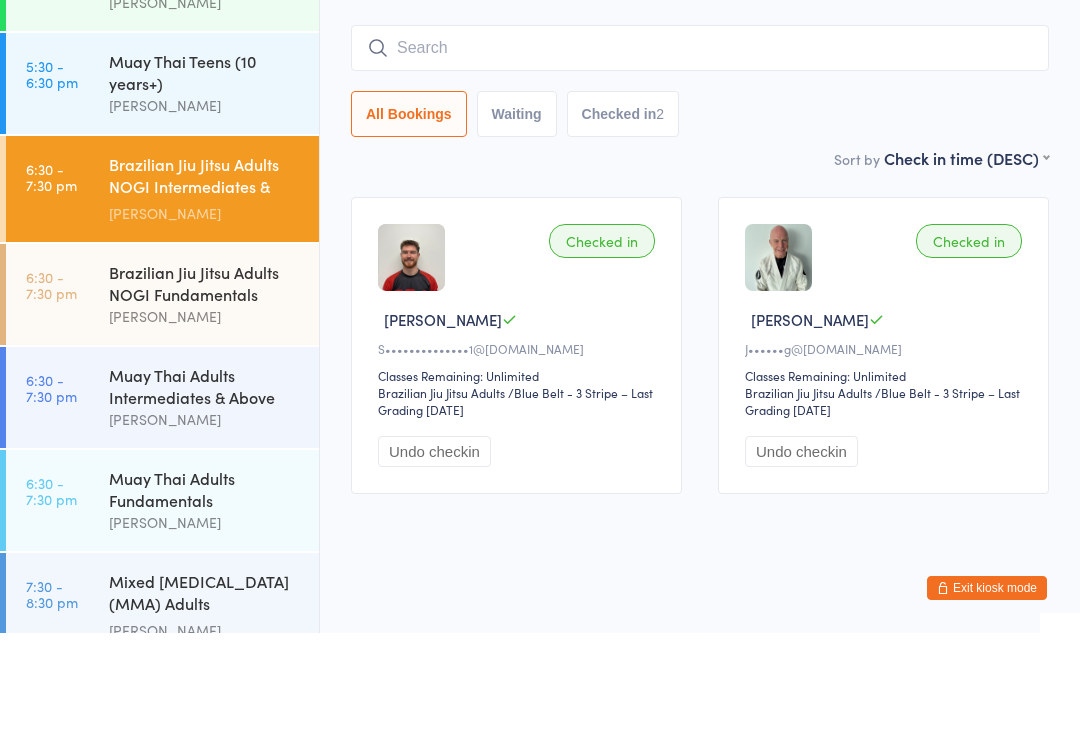 scroll, scrollTop: 922, scrollLeft: 0, axis: vertical 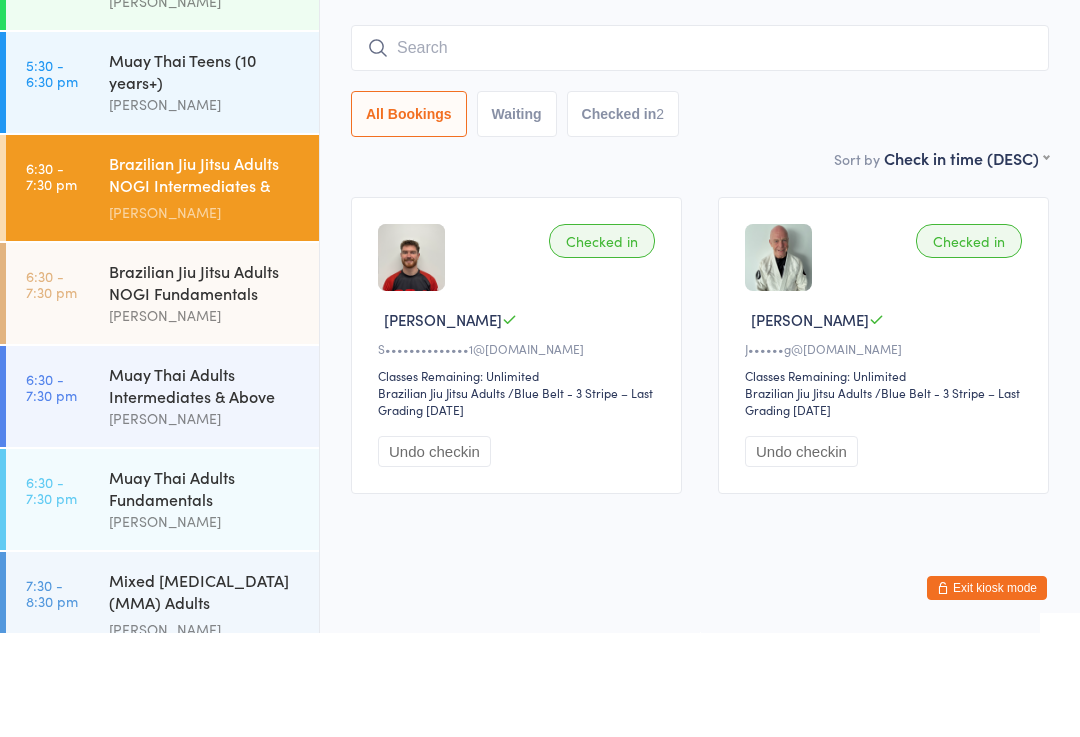 click on "Brazilian Jiu Jitsu Adults NOGI Fundamentals" at bounding box center (205, 386) 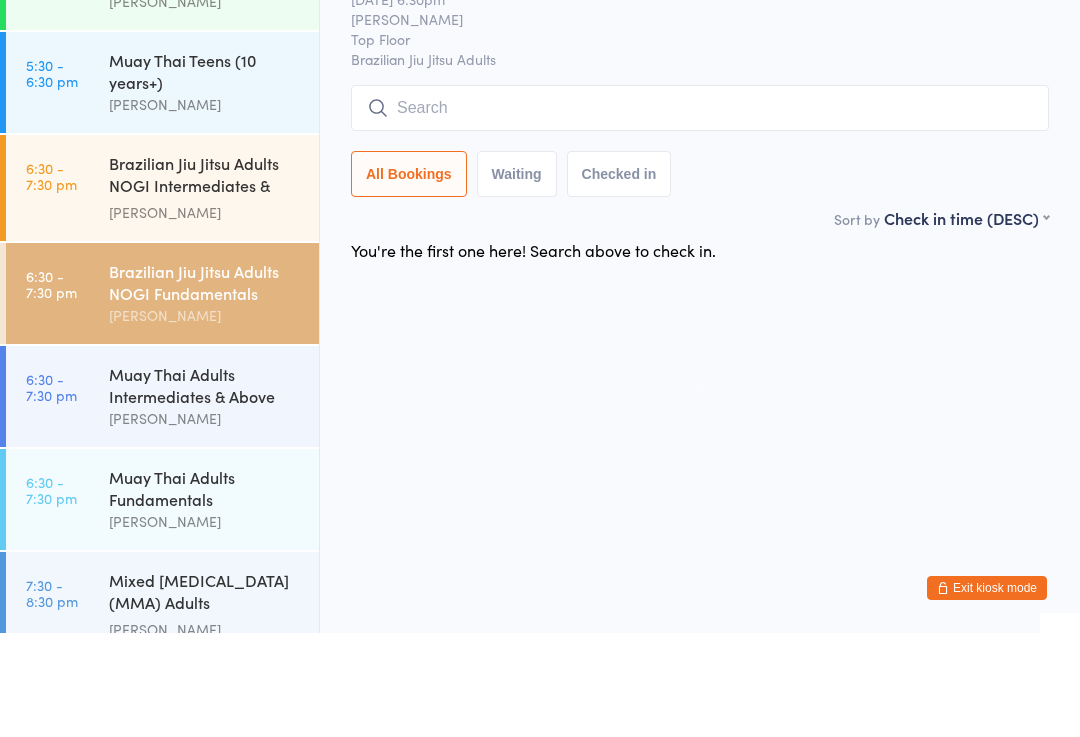 scroll, scrollTop: 0, scrollLeft: 0, axis: both 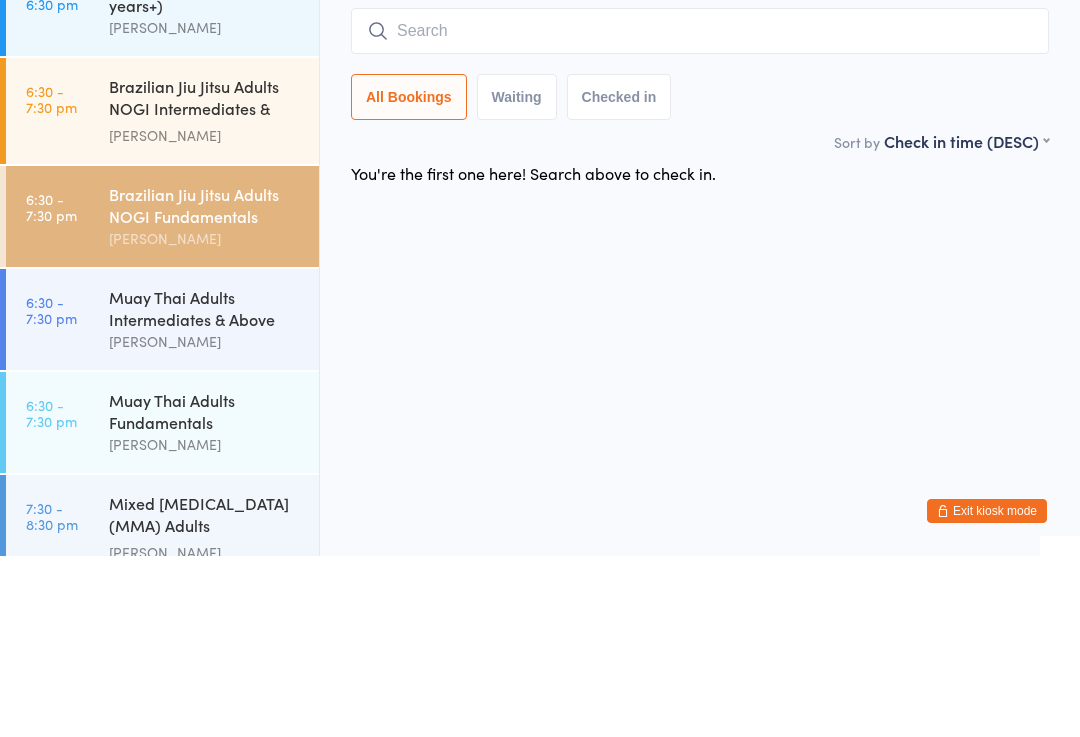 click on "Brazilian Jiu Jitsu Adults NOG… Check-in [DATE] 6:30pm  [PERSON_NAME]  Top Floor  Brazilian Jiu Jitsu Adults  Manual search Scanner input All Bookings Waiting  Checked in" at bounding box center (700, 180) 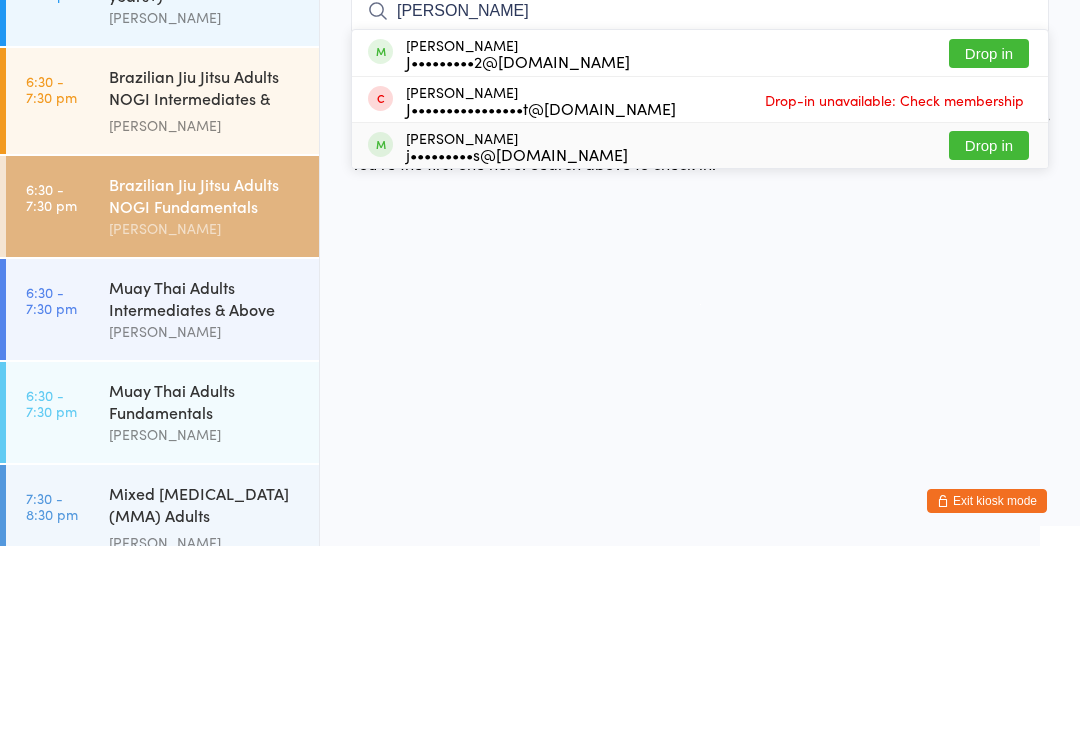 type on "[PERSON_NAME]" 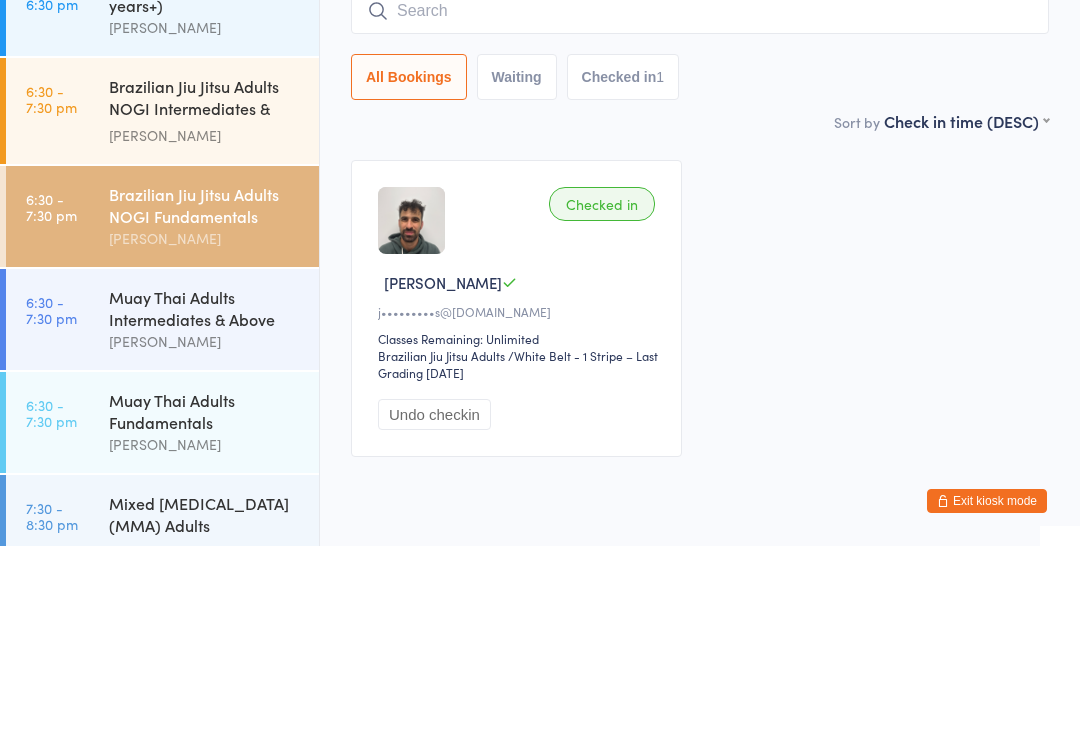 scroll, scrollTop: 911, scrollLeft: 0, axis: vertical 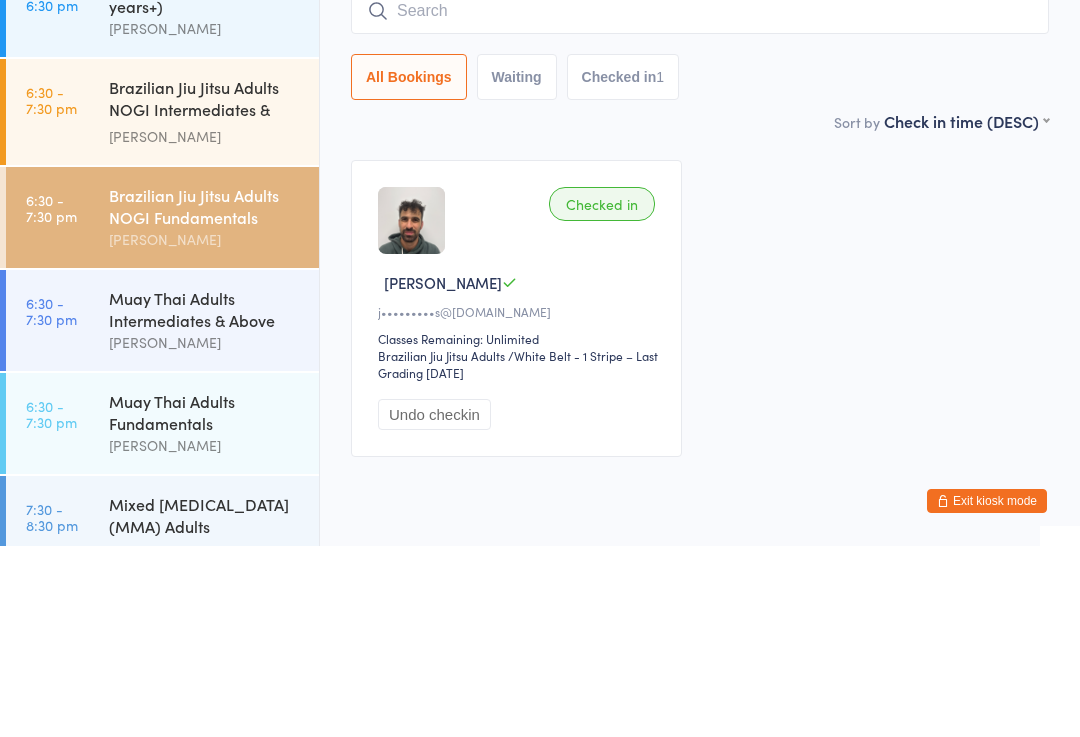 click on "Brazilian Jiu Jitsu Adults NOGI Intermediates & Ab..." at bounding box center [205, 291] 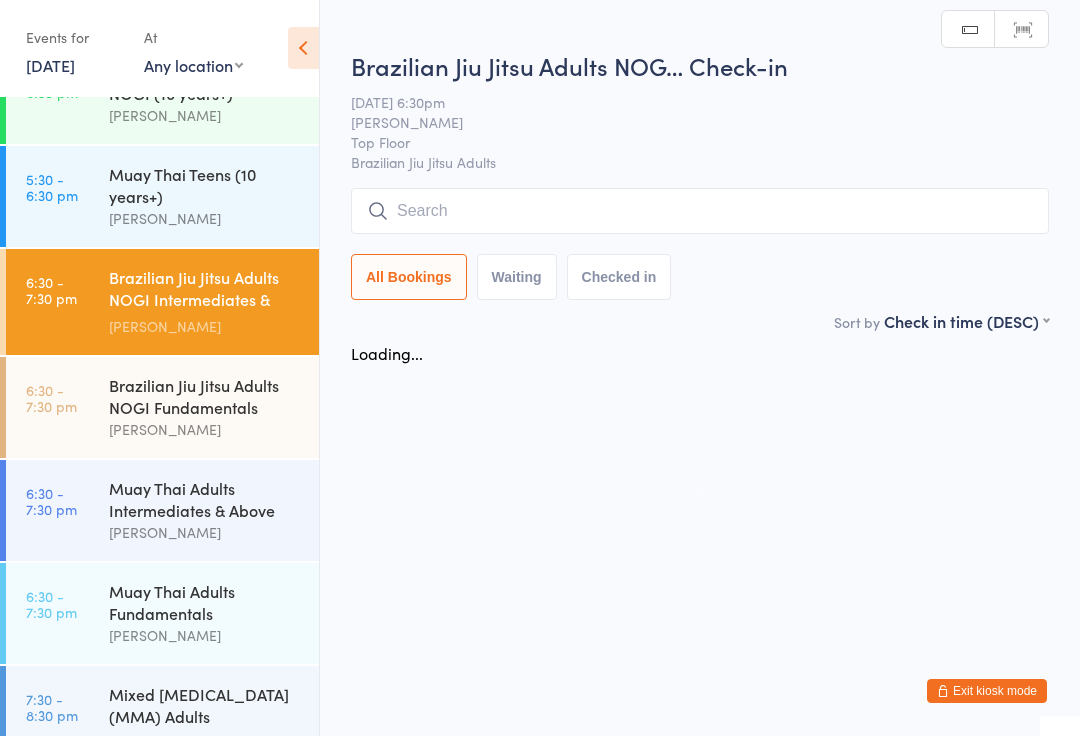 scroll, scrollTop: 1, scrollLeft: 0, axis: vertical 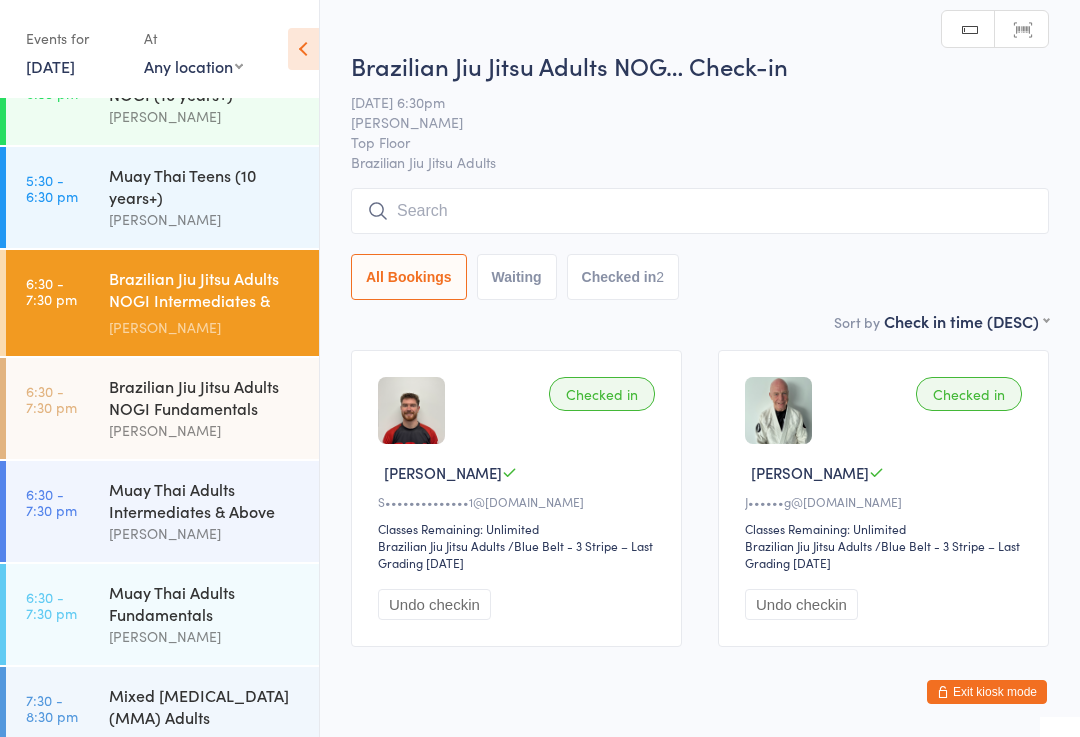 click at bounding box center (700, 211) 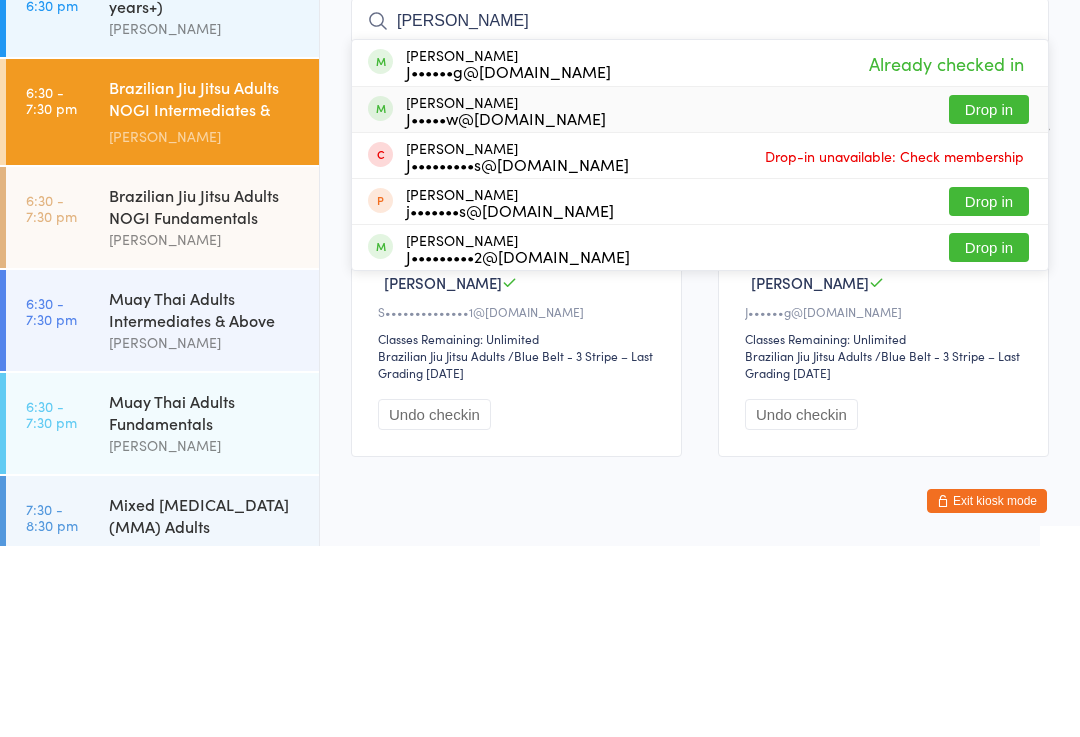type on "[PERSON_NAME]" 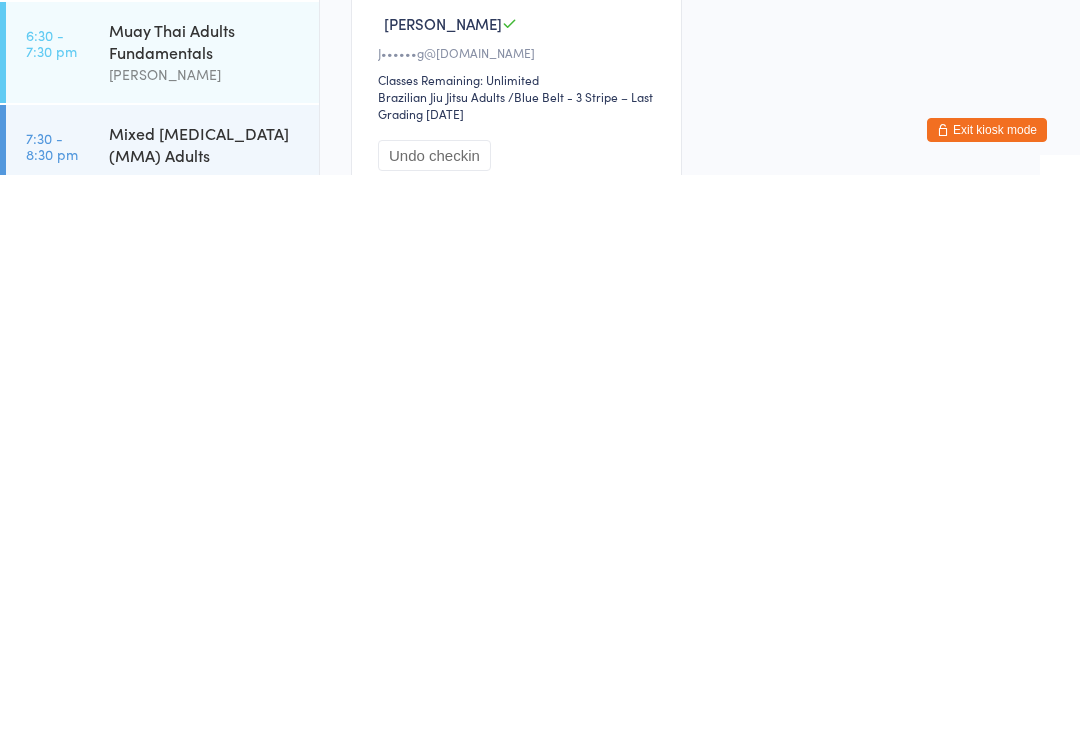 scroll, scrollTop: 0, scrollLeft: 0, axis: both 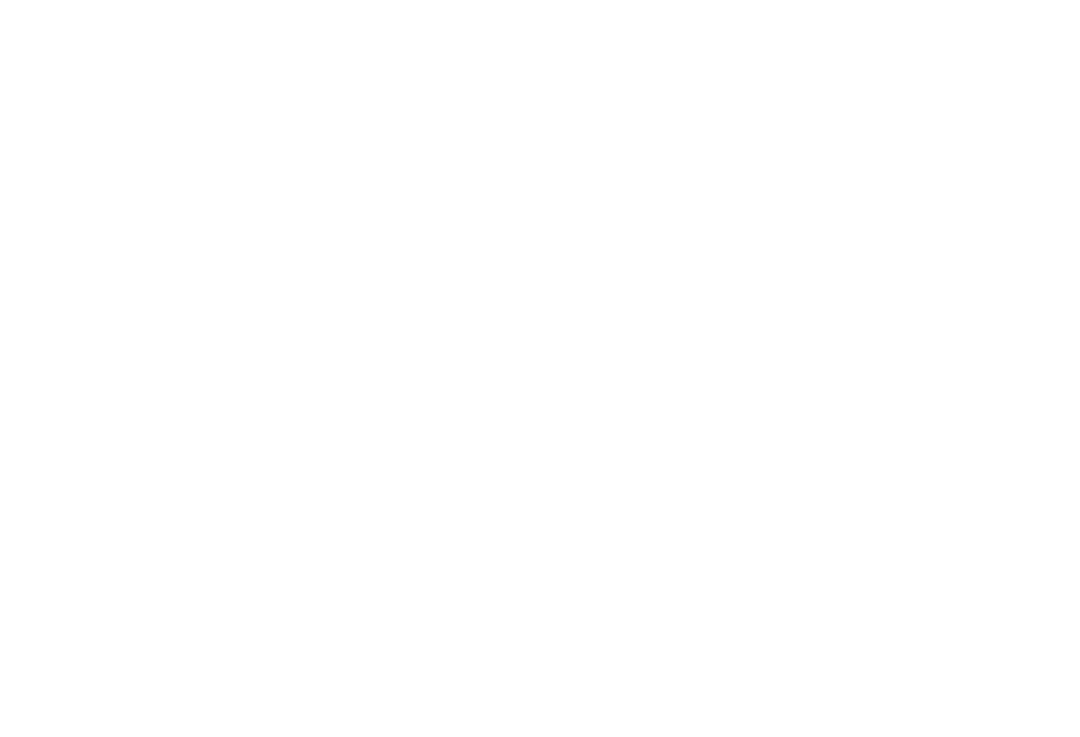 click at bounding box center [700, 202] 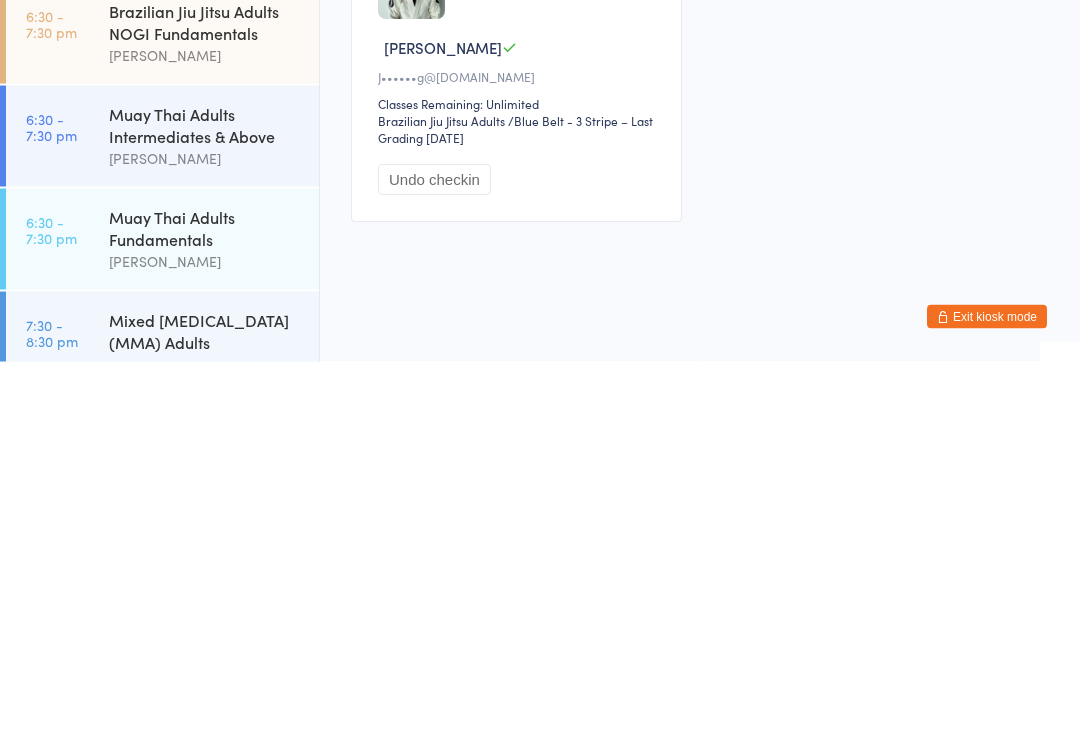 scroll, scrollTop: 0, scrollLeft: 0, axis: both 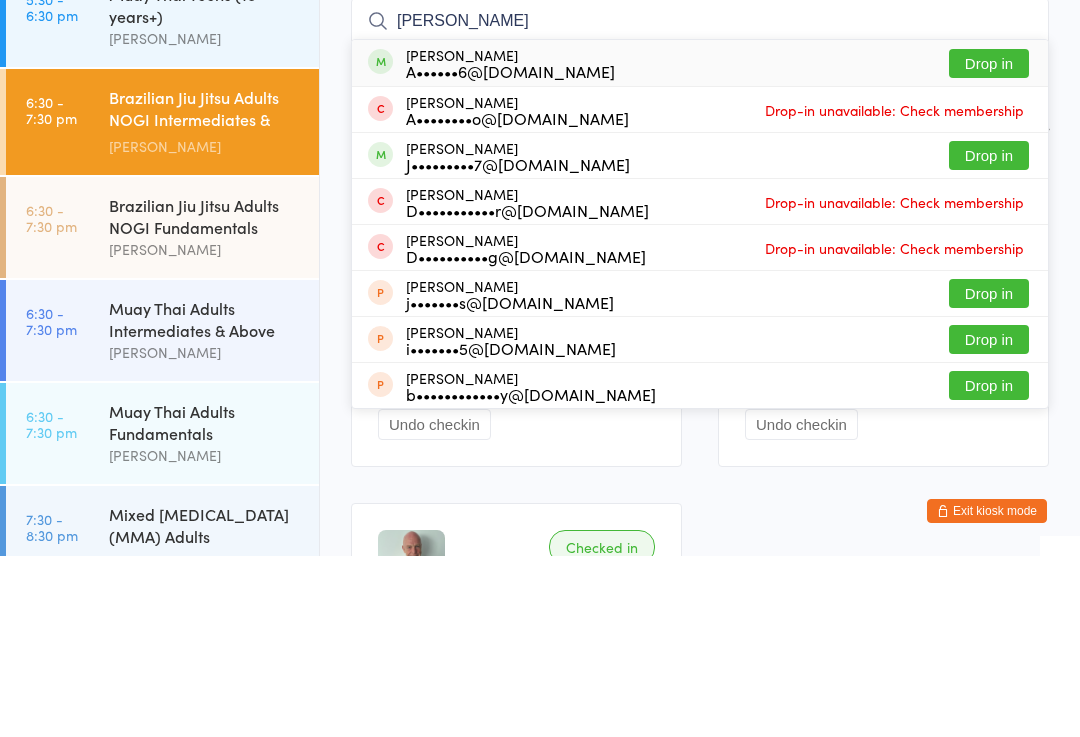 type on "[PERSON_NAME]" 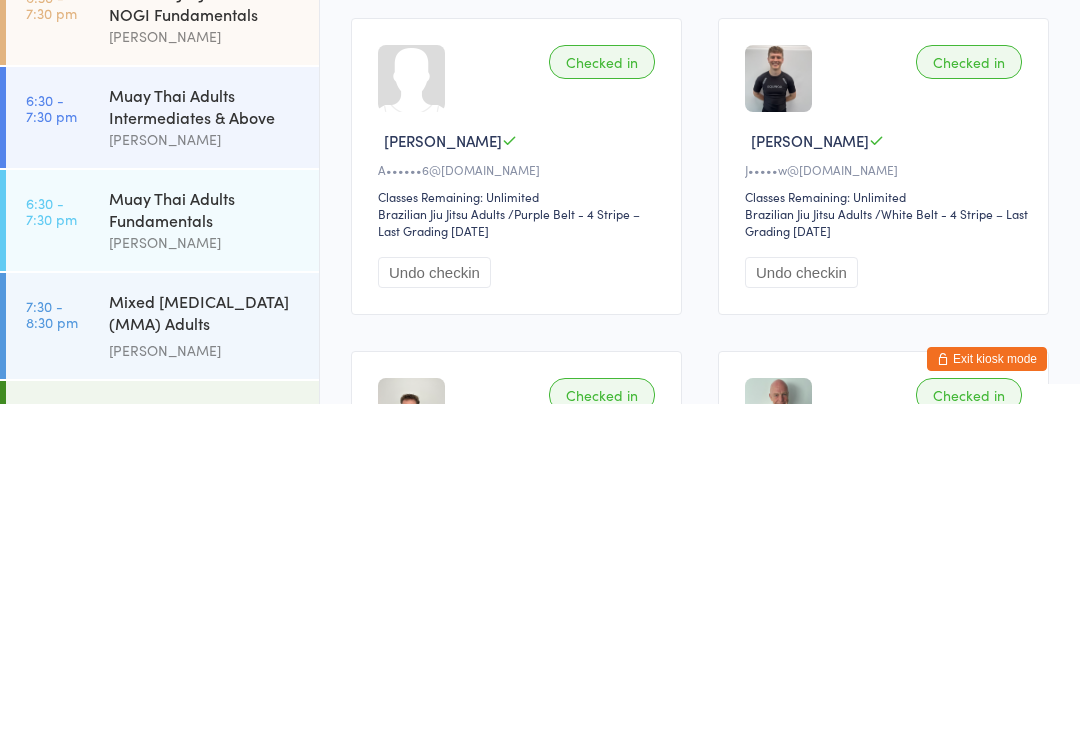 scroll, scrollTop: 998, scrollLeft: 0, axis: vertical 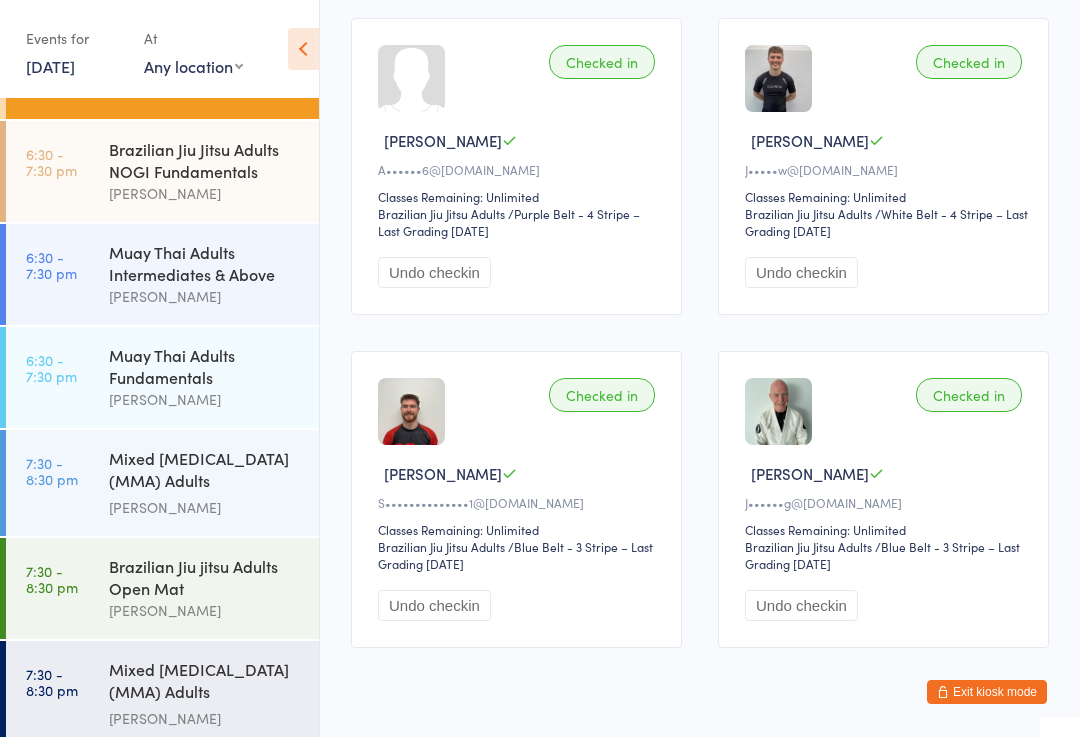 click on "Mixed [MEDICAL_DATA] (MMA) Adults Intermediates" at bounding box center (205, 471) 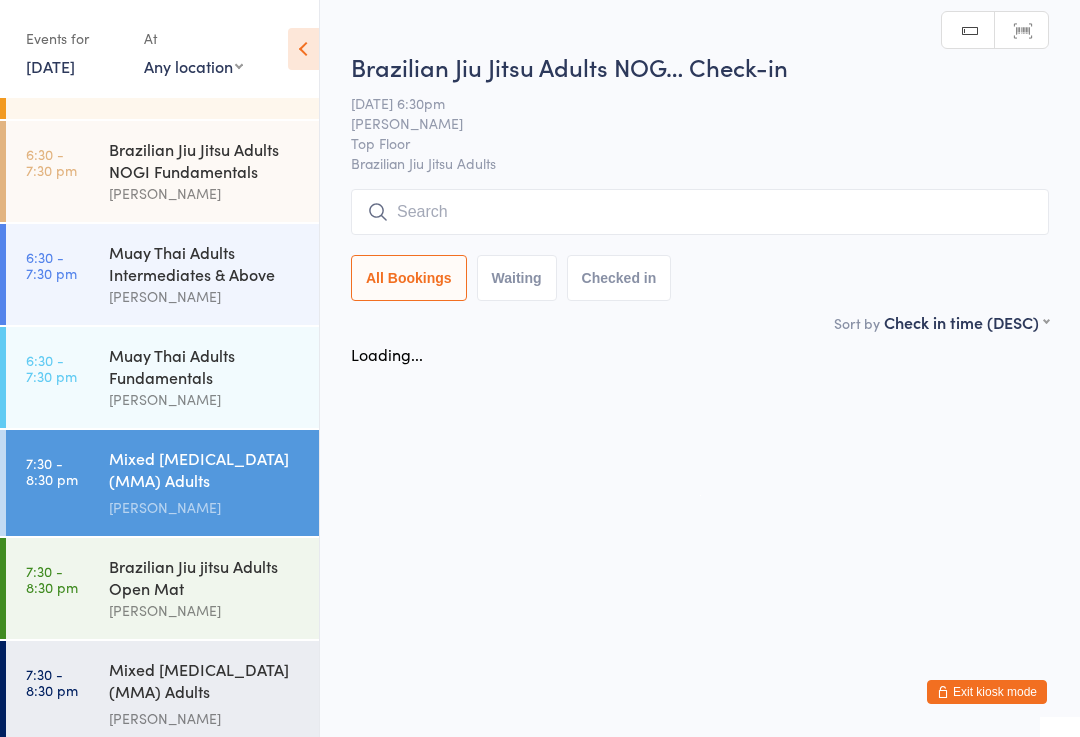 scroll, scrollTop: 0, scrollLeft: 0, axis: both 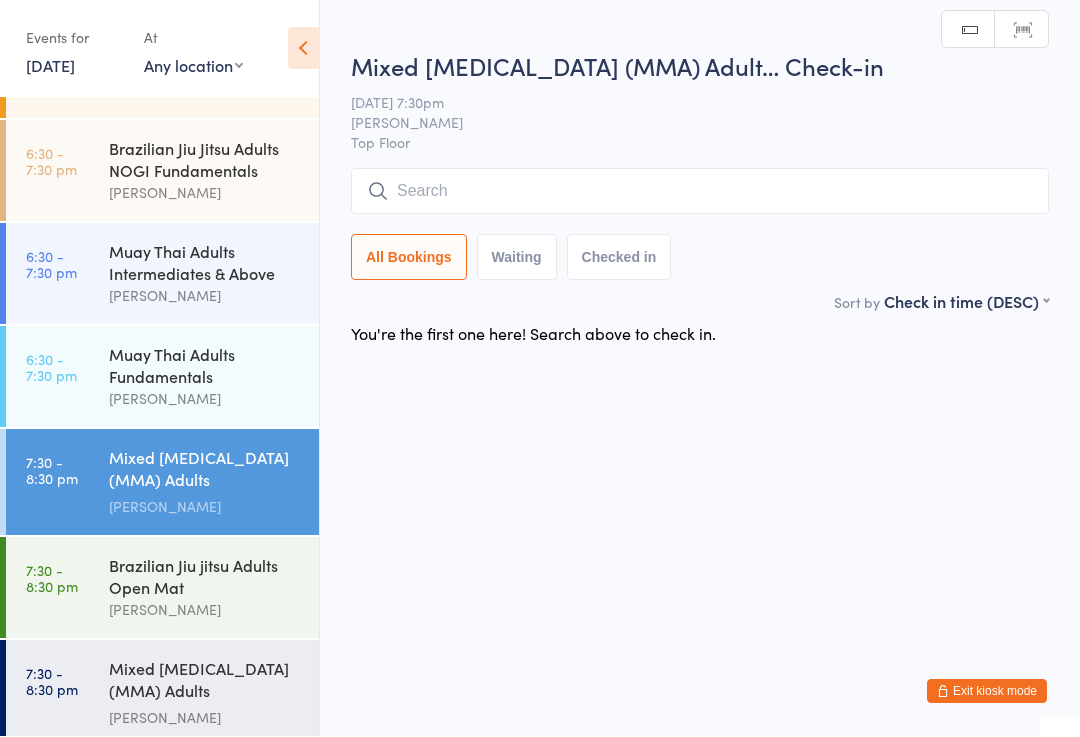 click at bounding box center (700, 192) 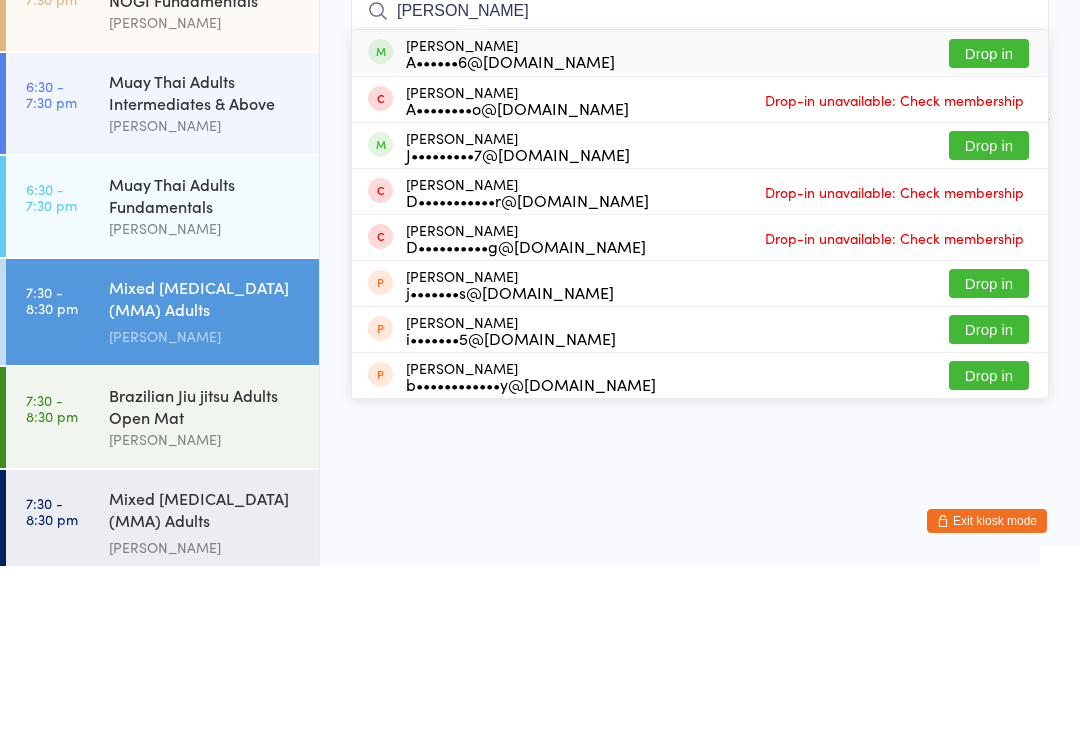 type on "[PERSON_NAME]" 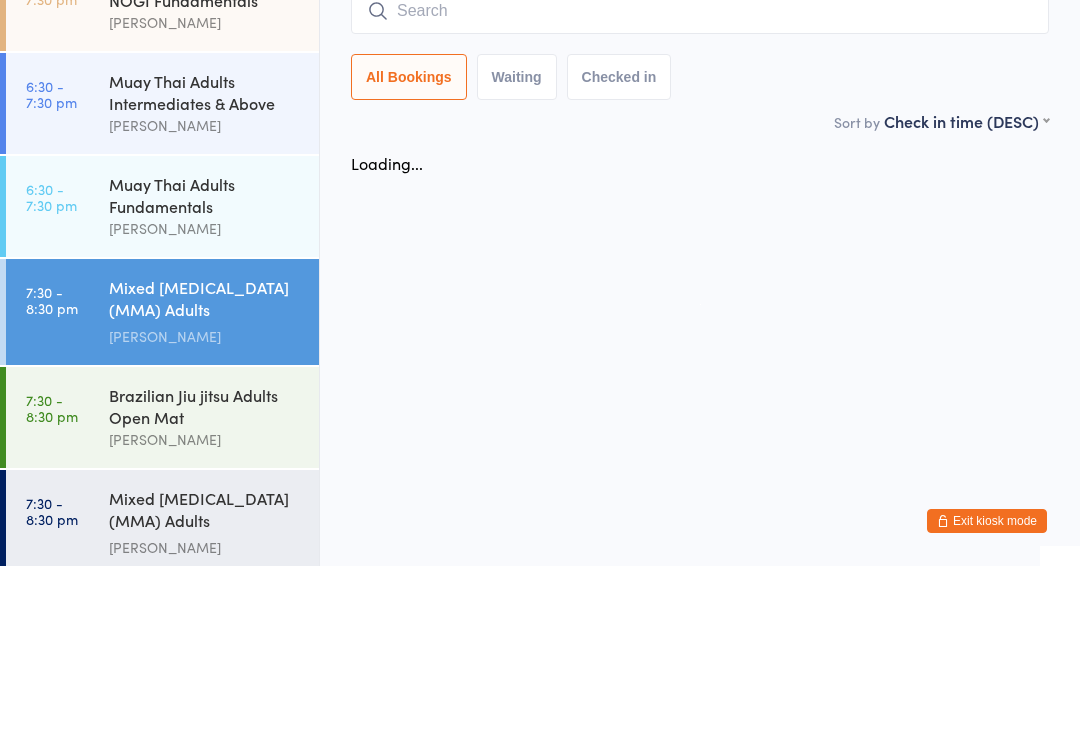 scroll, scrollTop: 21, scrollLeft: 0, axis: vertical 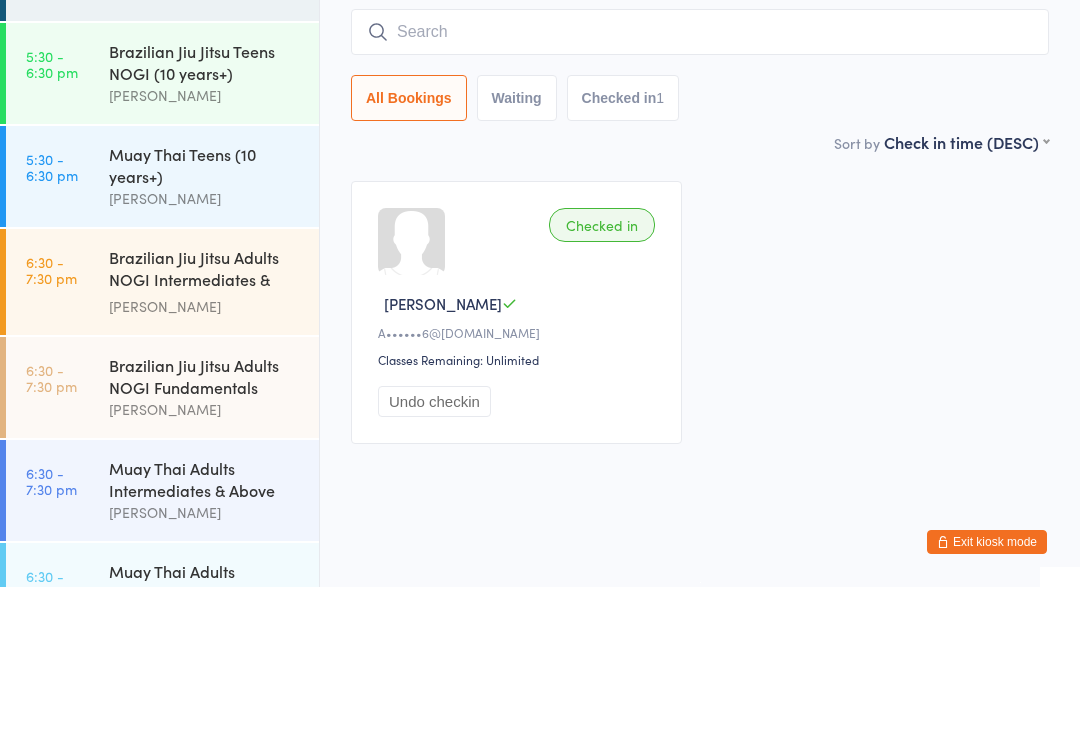 click on "[PERSON_NAME]" at bounding box center (205, 559) 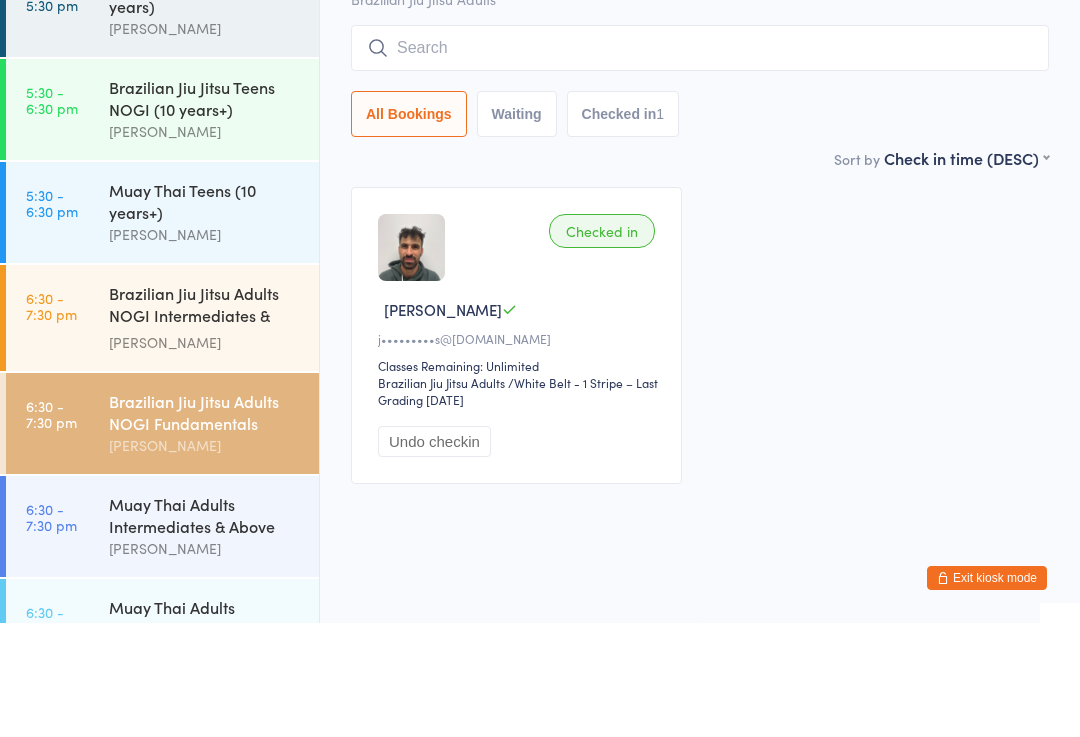 scroll, scrollTop: 77, scrollLeft: 0, axis: vertical 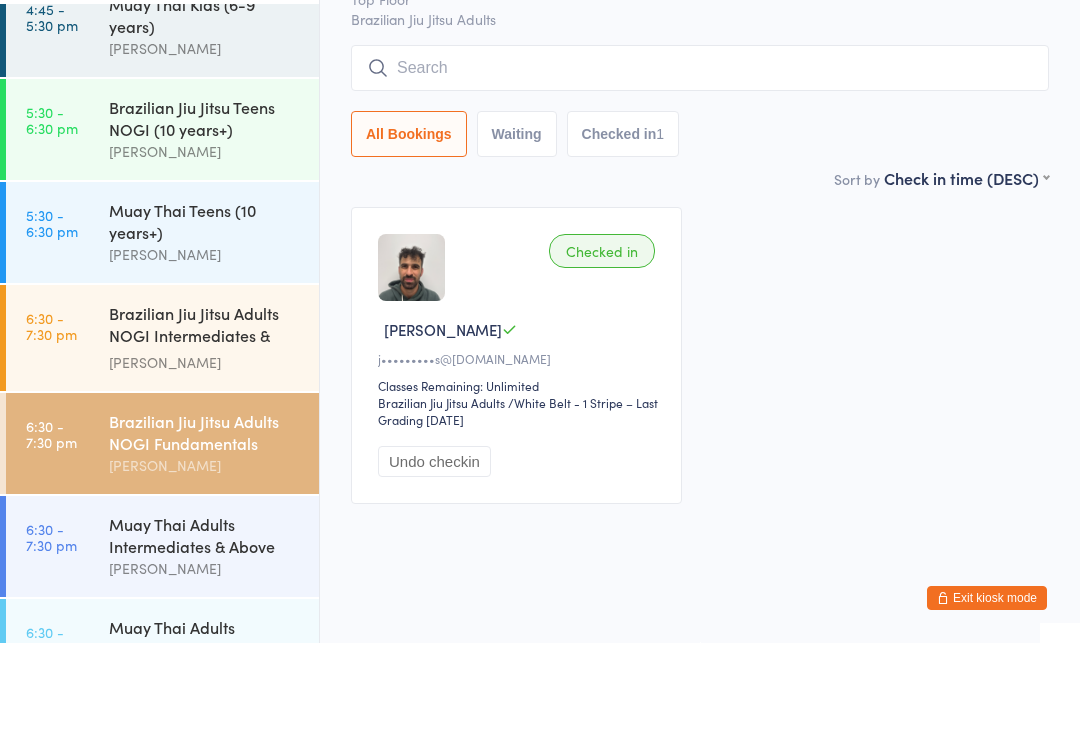 click on "Brazilian Jiu Jitsu Adults NOGI Fundamentals" at bounding box center [205, 526] 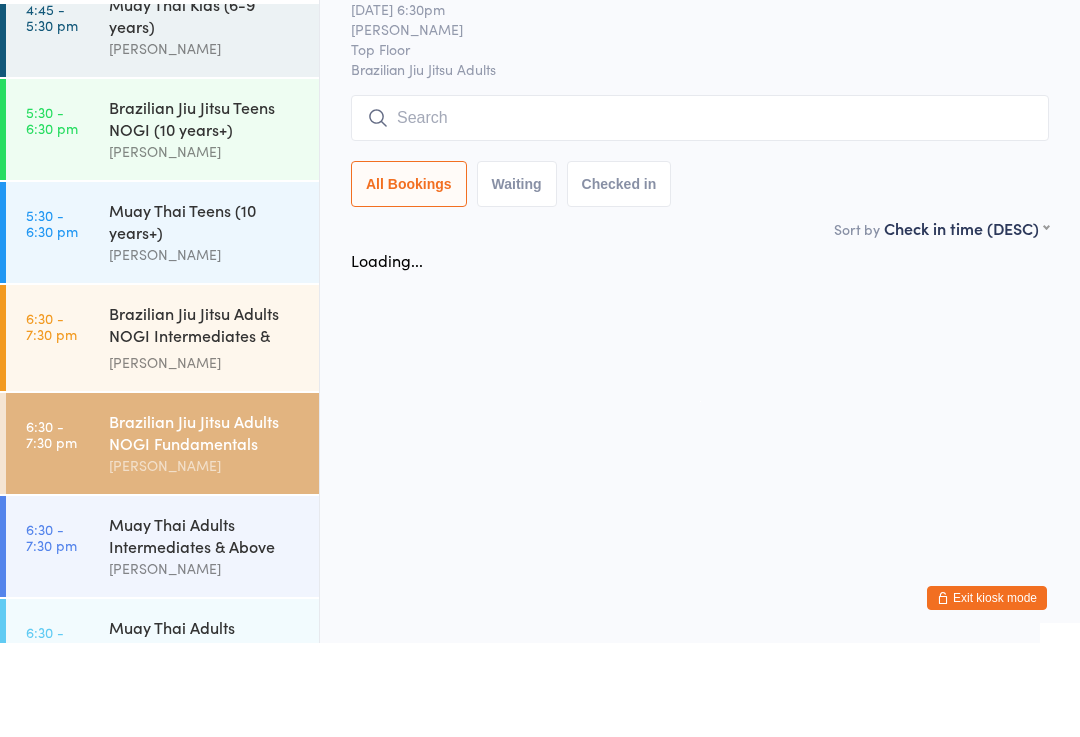 scroll, scrollTop: 0, scrollLeft: 0, axis: both 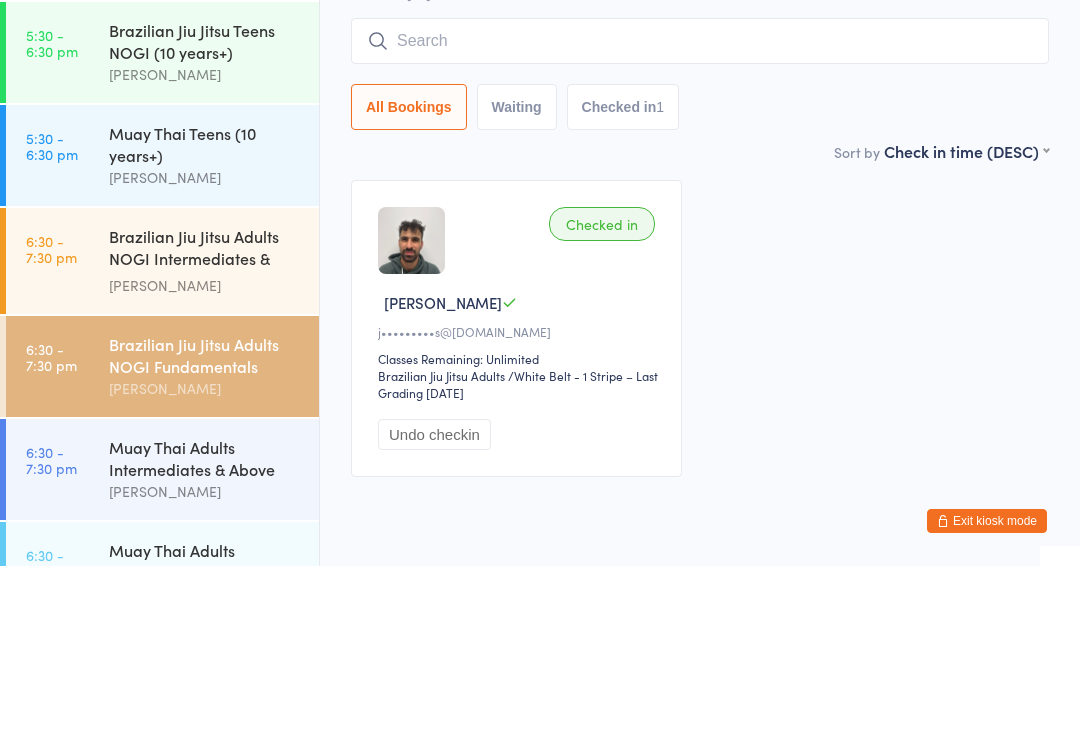 click at bounding box center (700, 212) 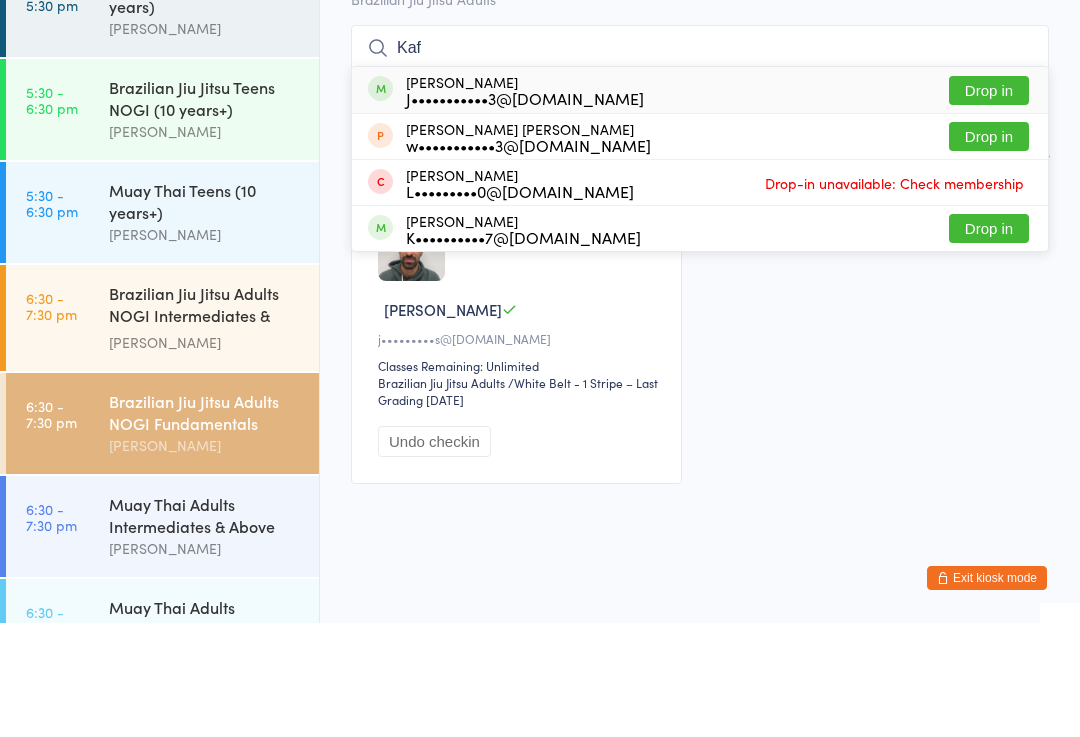 type on "Kaf" 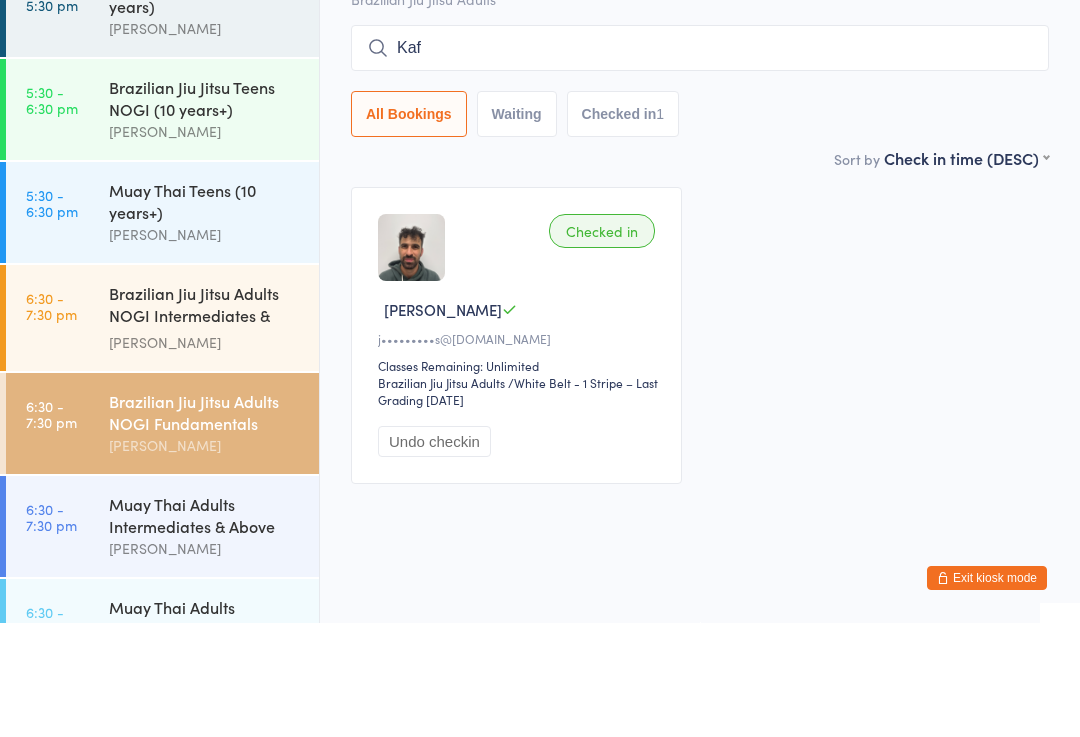 type 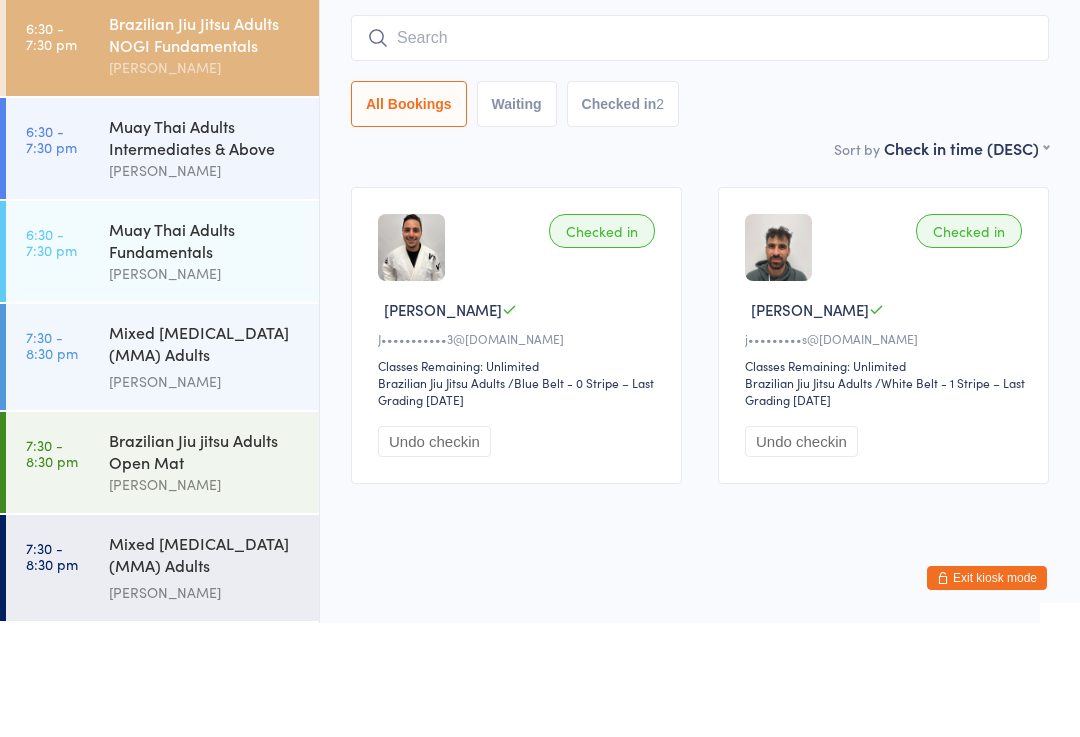 scroll, scrollTop: 1181, scrollLeft: 0, axis: vertical 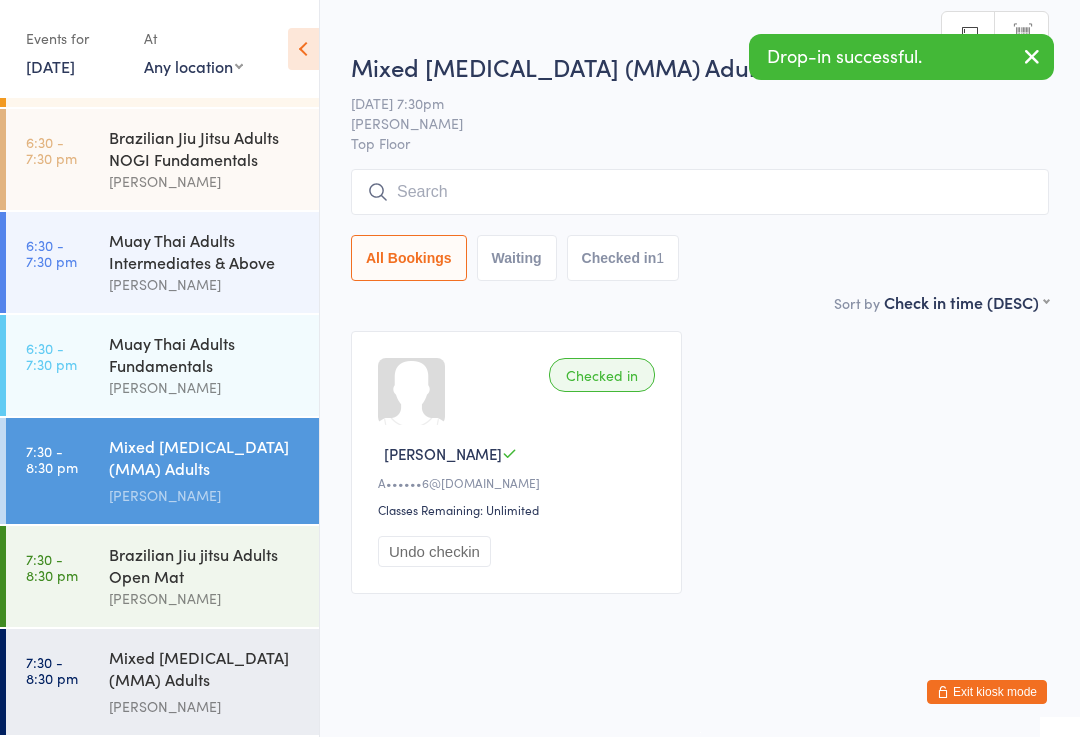 click at bounding box center (700, 192) 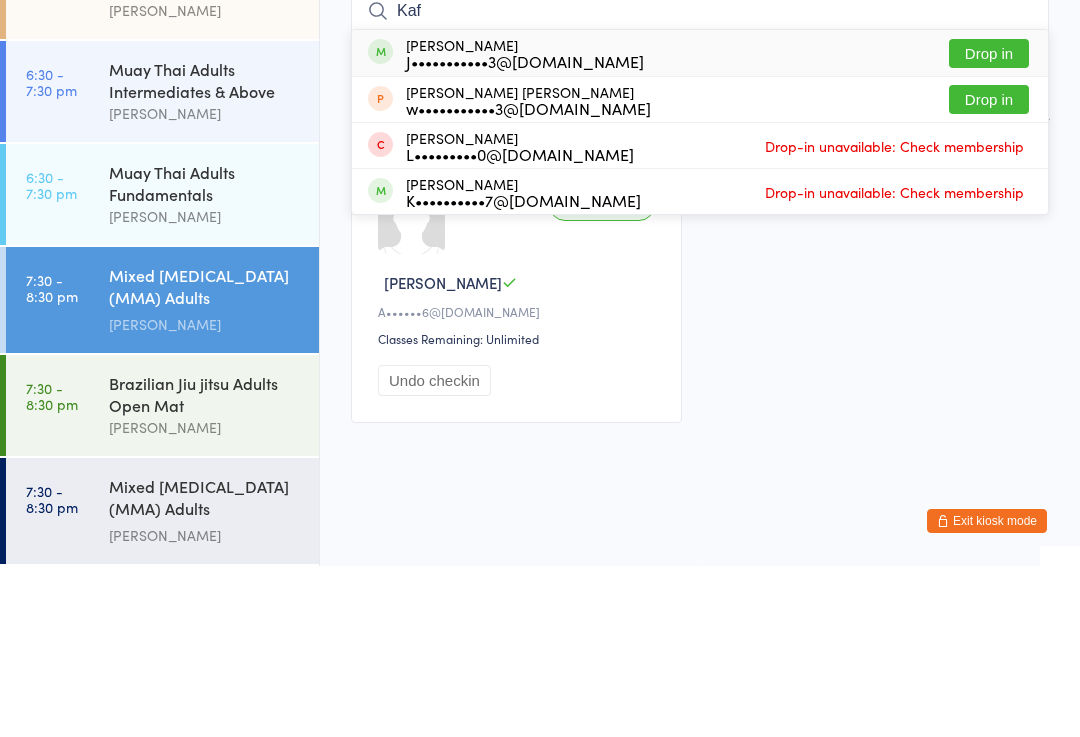 type on "Kaf" 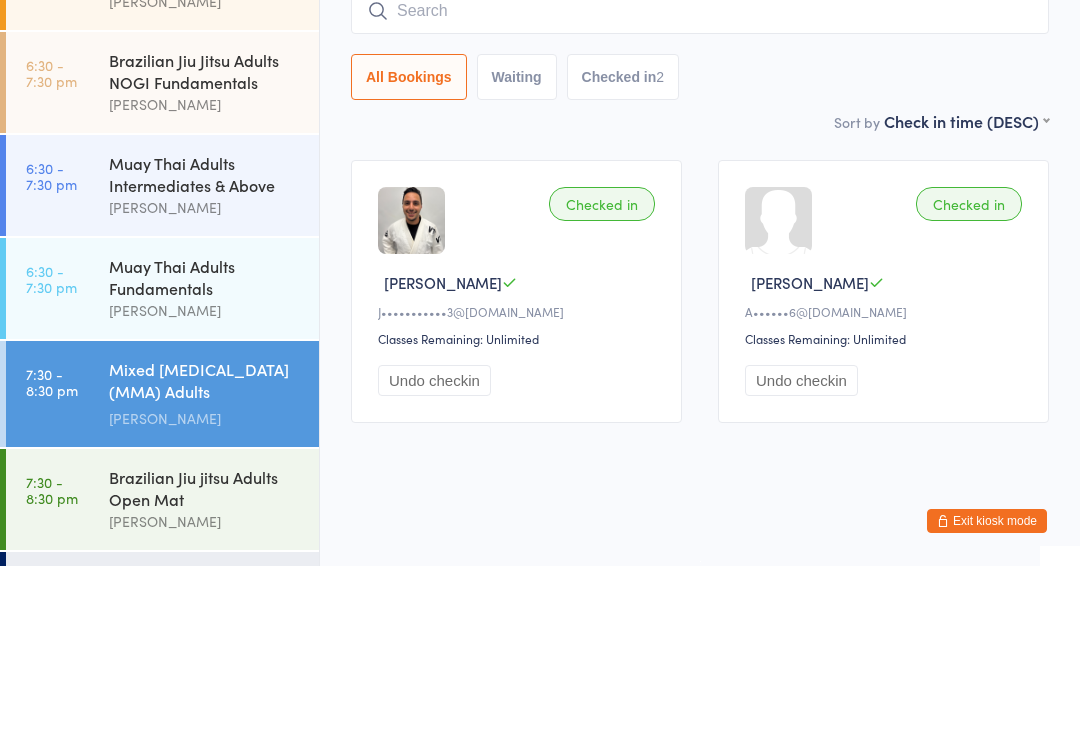 scroll, scrollTop: 1061, scrollLeft: 0, axis: vertical 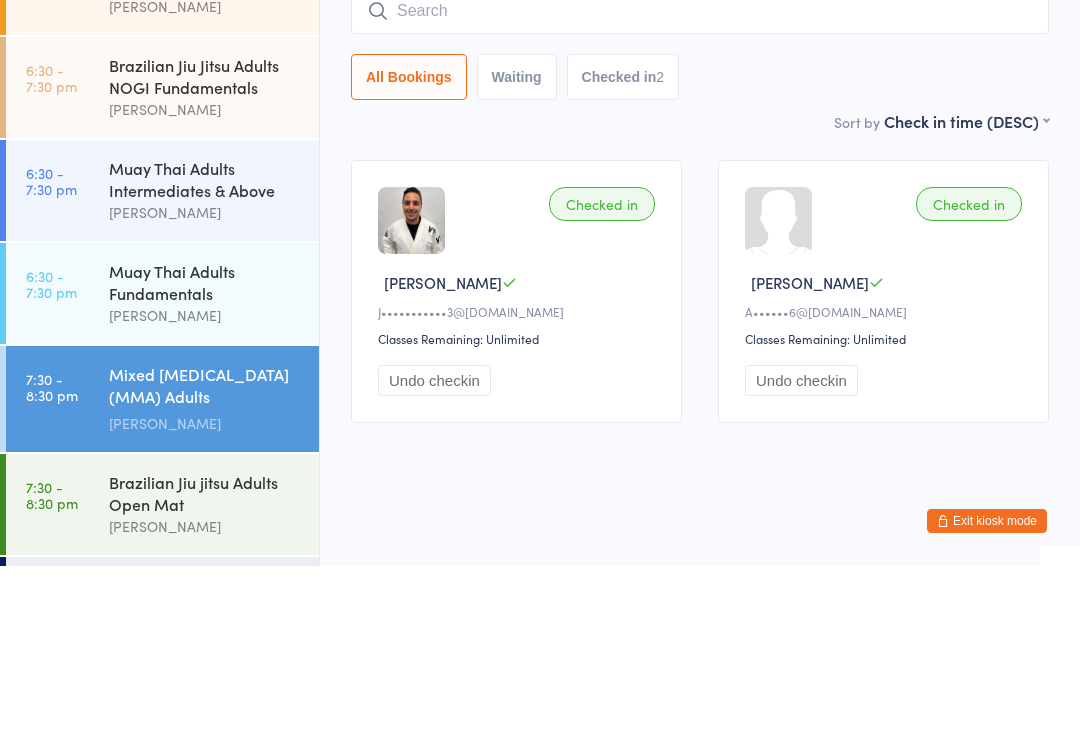 click on "Brazilian Jiu Jitsu Adults NOGI Fundamentals" at bounding box center [205, 247] 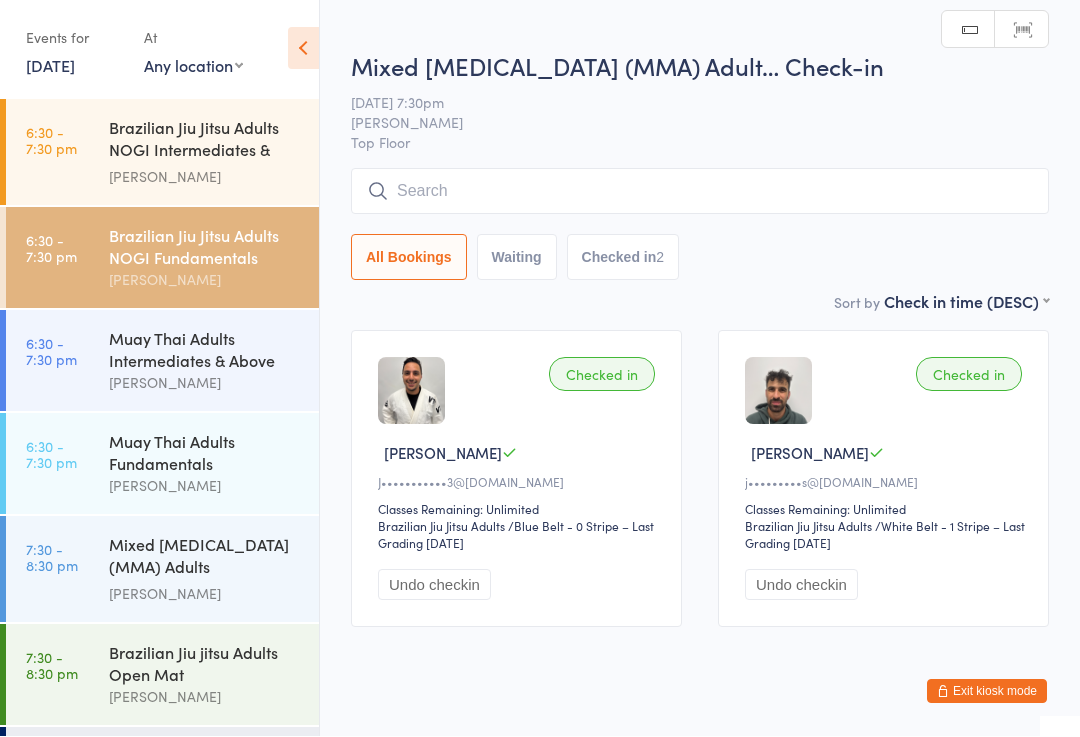 scroll, scrollTop: 1, scrollLeft: 0, axis: vertical 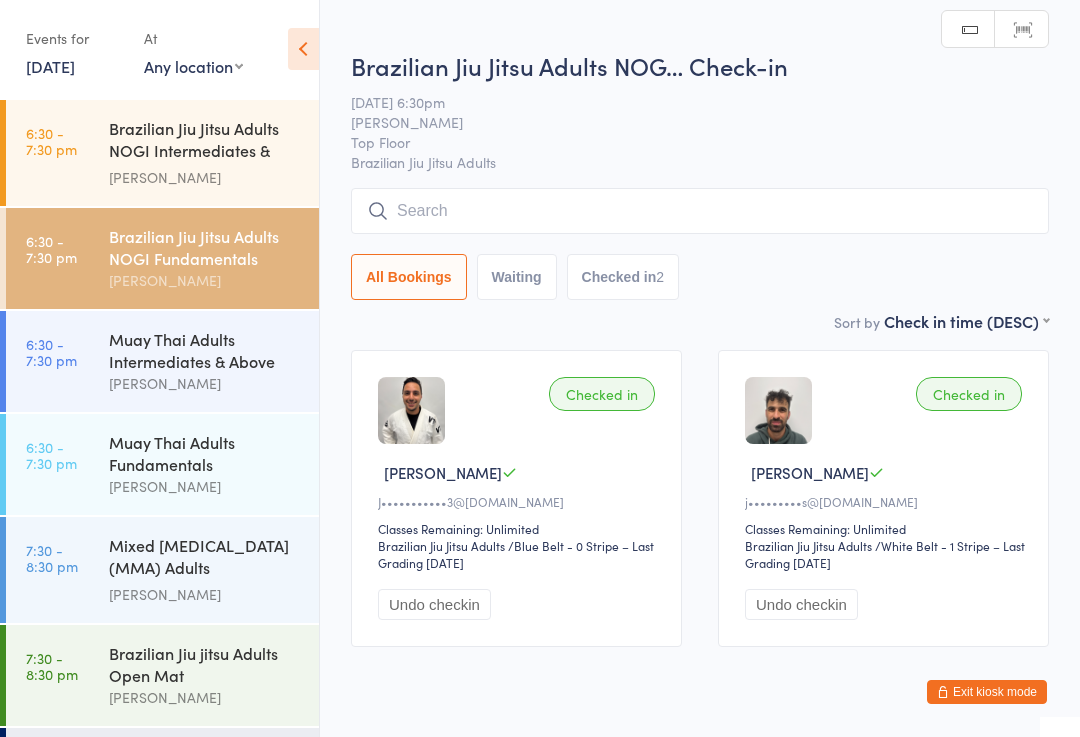 click at bounding box center (700, 211) 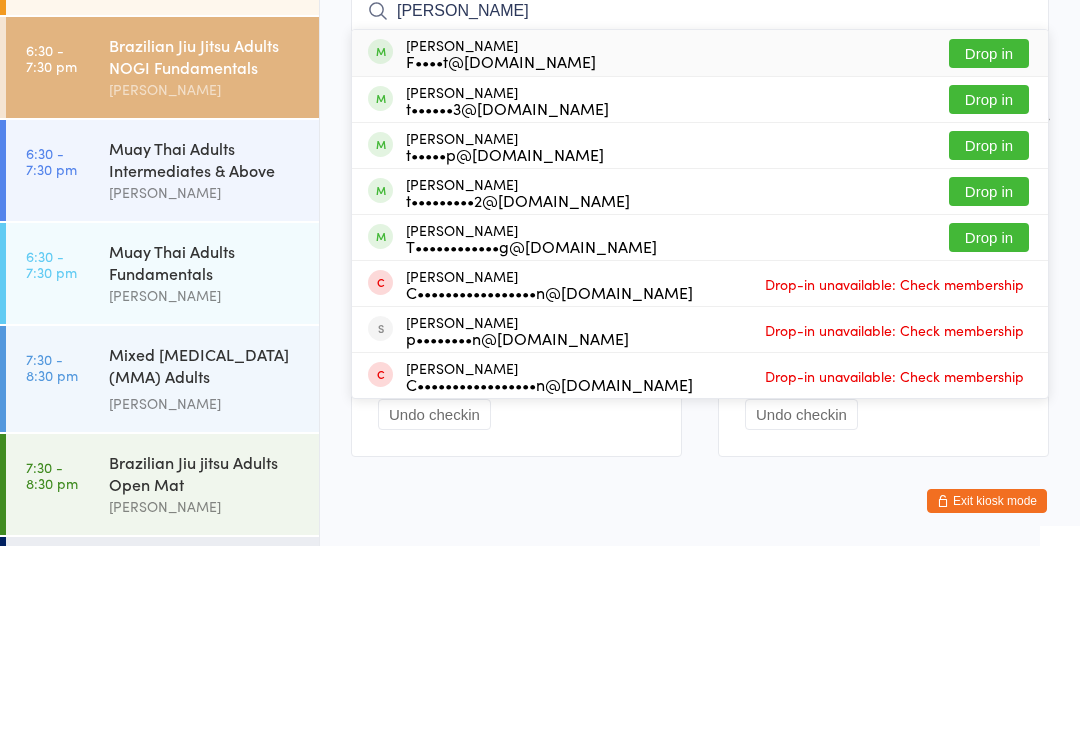 type on "[PERSON_NAME]" 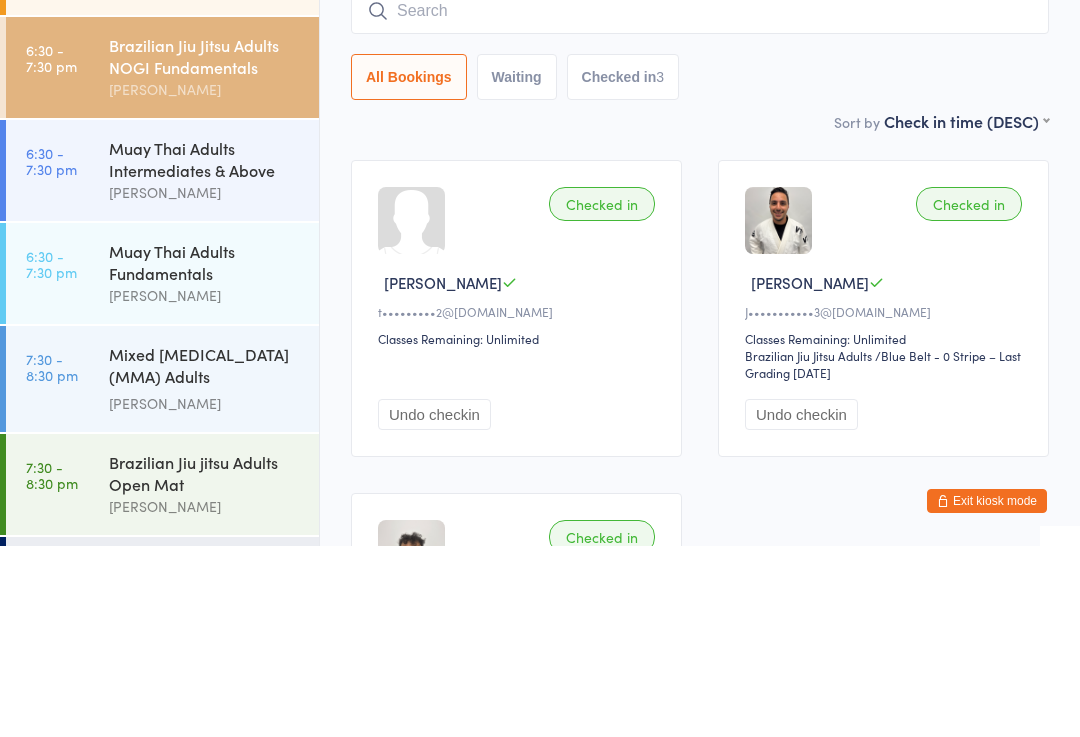 click on "Muay Thai Adults Fundamentals" at bounding box center (205, 453) 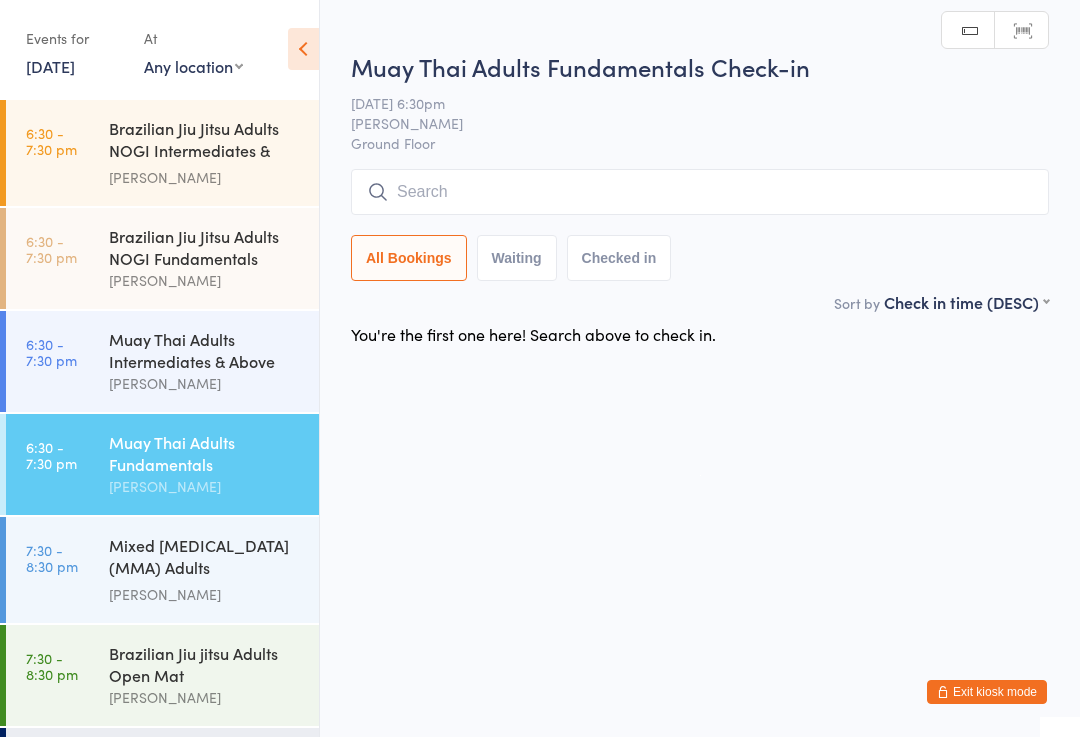 click at bounding box center [700, 192] 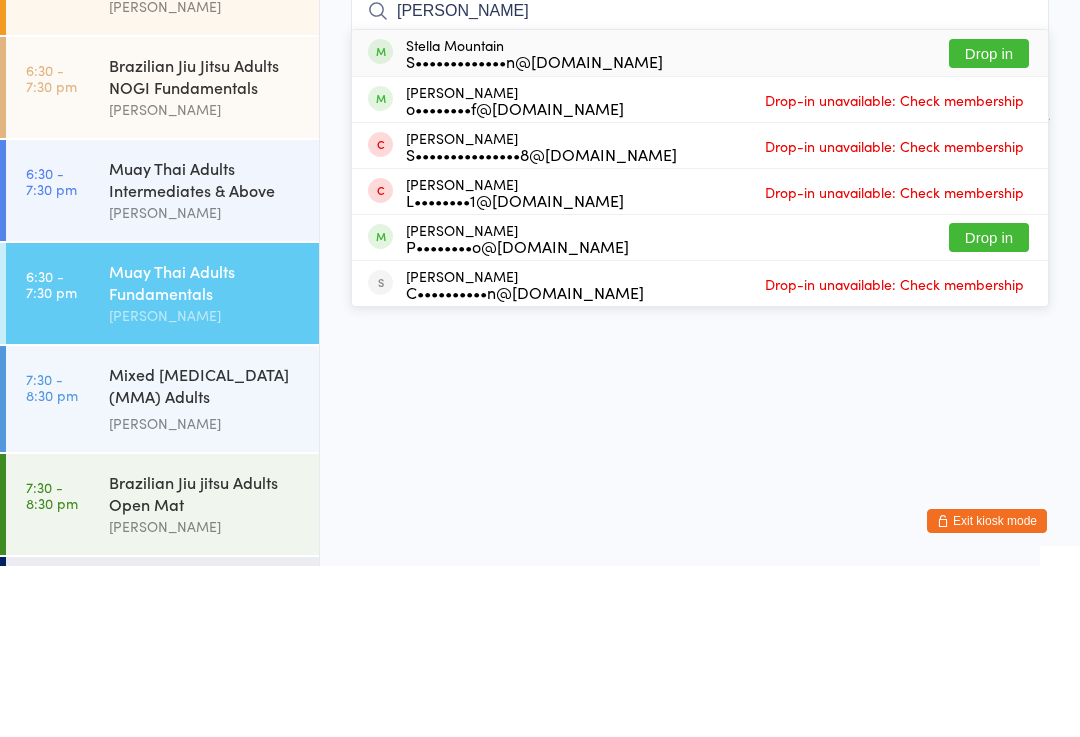 type on "[PERSON_NAME]" 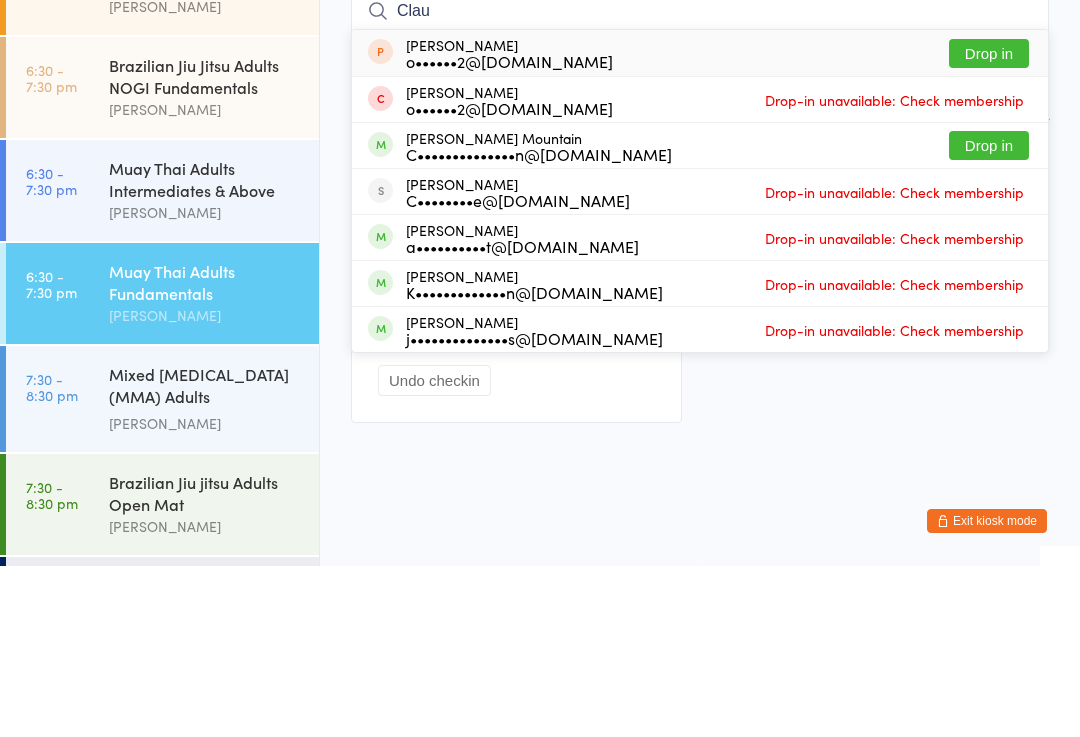 type on "Clau" 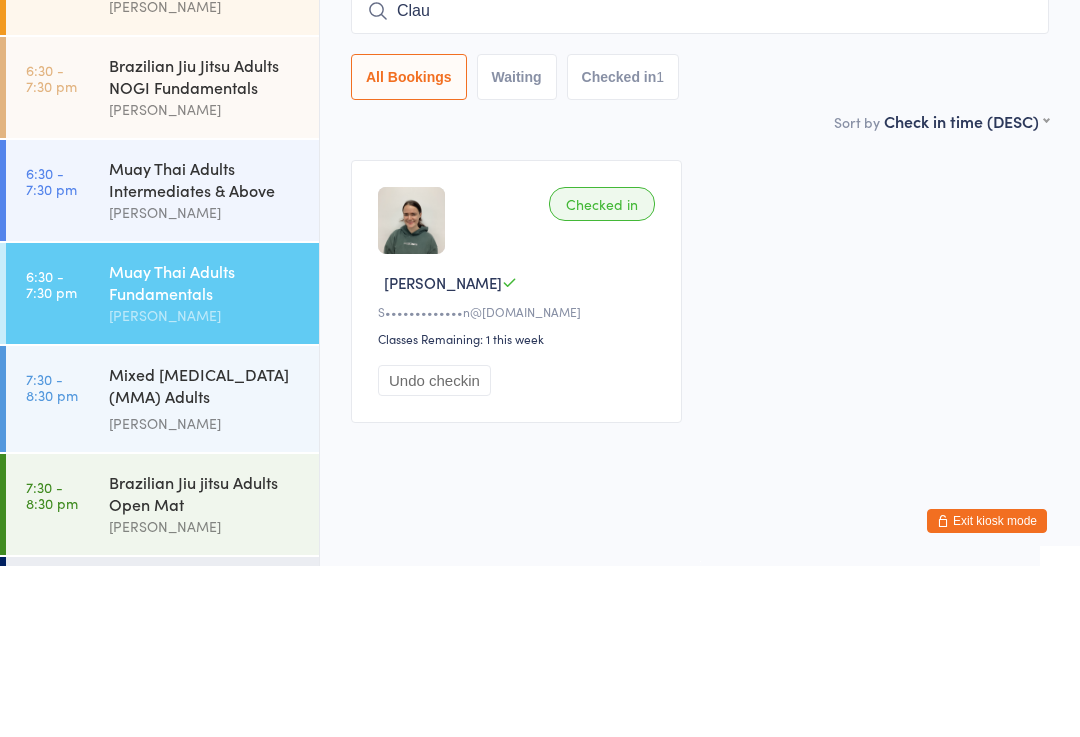 type 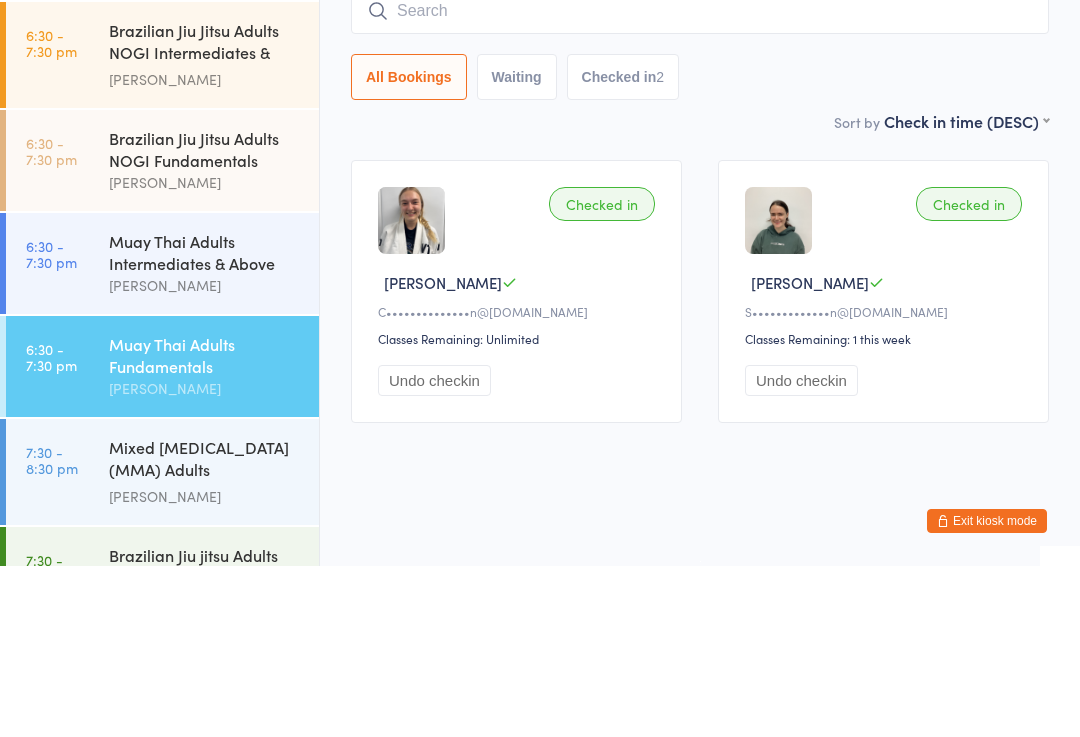 scroll, scrollTop: 987, scrollLeft: 0, axis: vertical 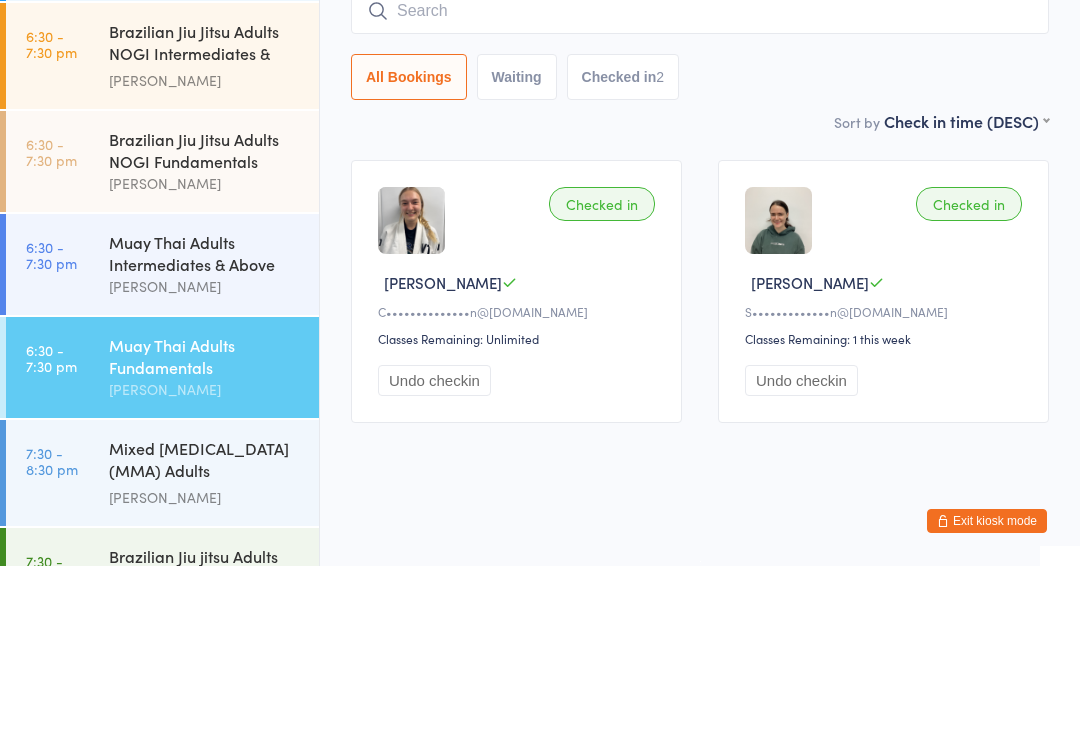 click on "Brazilian Jiu Jitsu Adults NOGI Intermediates & Ab..." at bounding box center [205, 215] 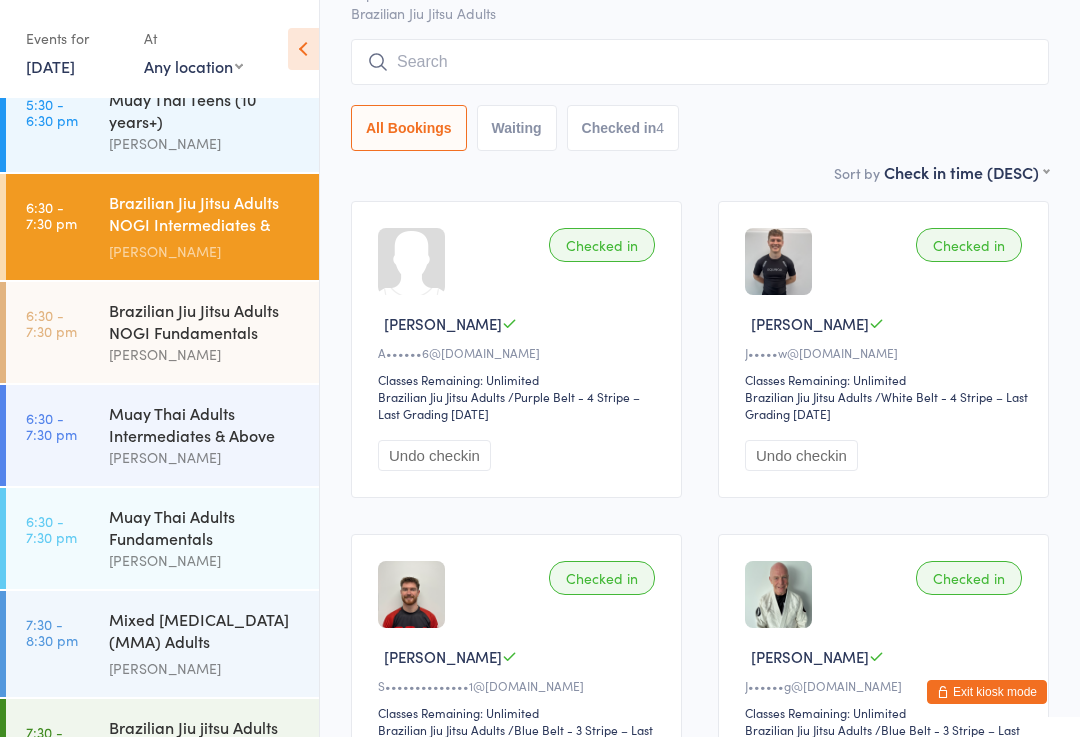 click at bounding box center (700, 62) 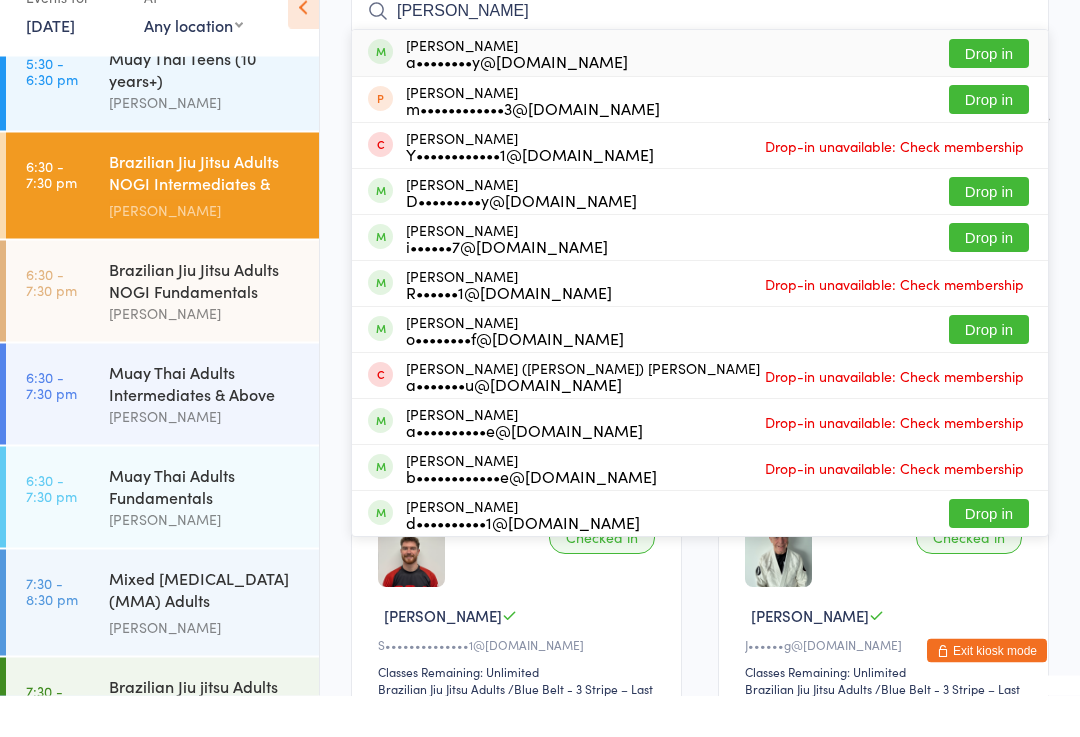 type on "[PERSON_NAME]" 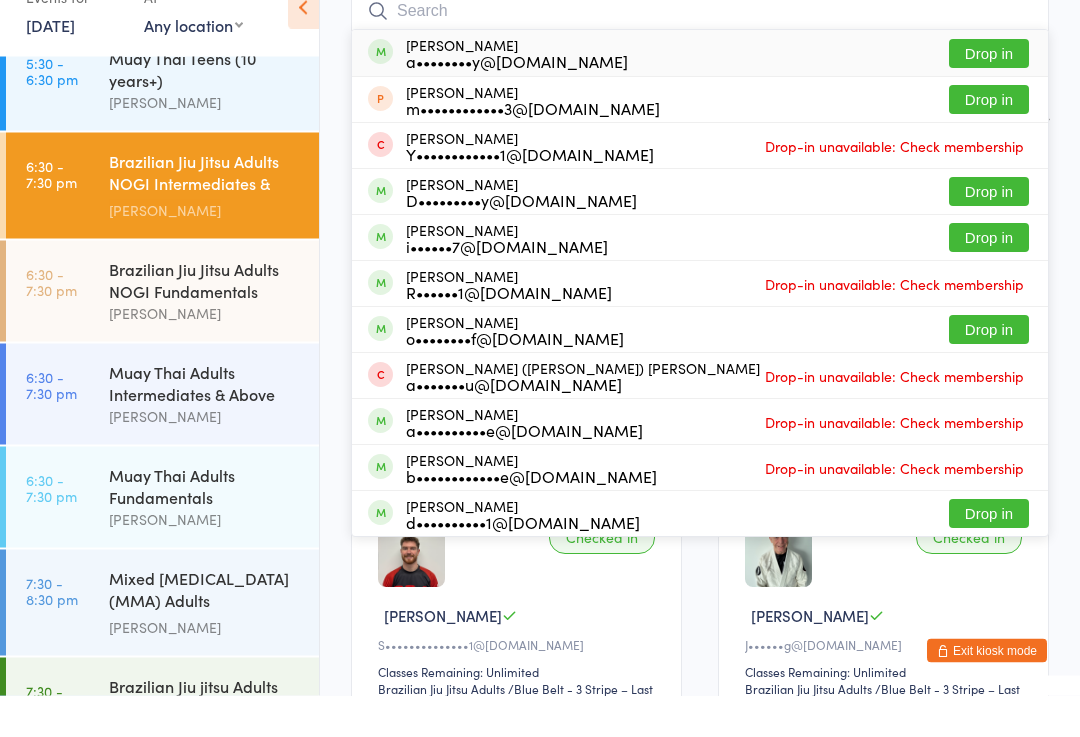 scroll, scrollTop: 191, scrollLeft: 0, axis: vertical 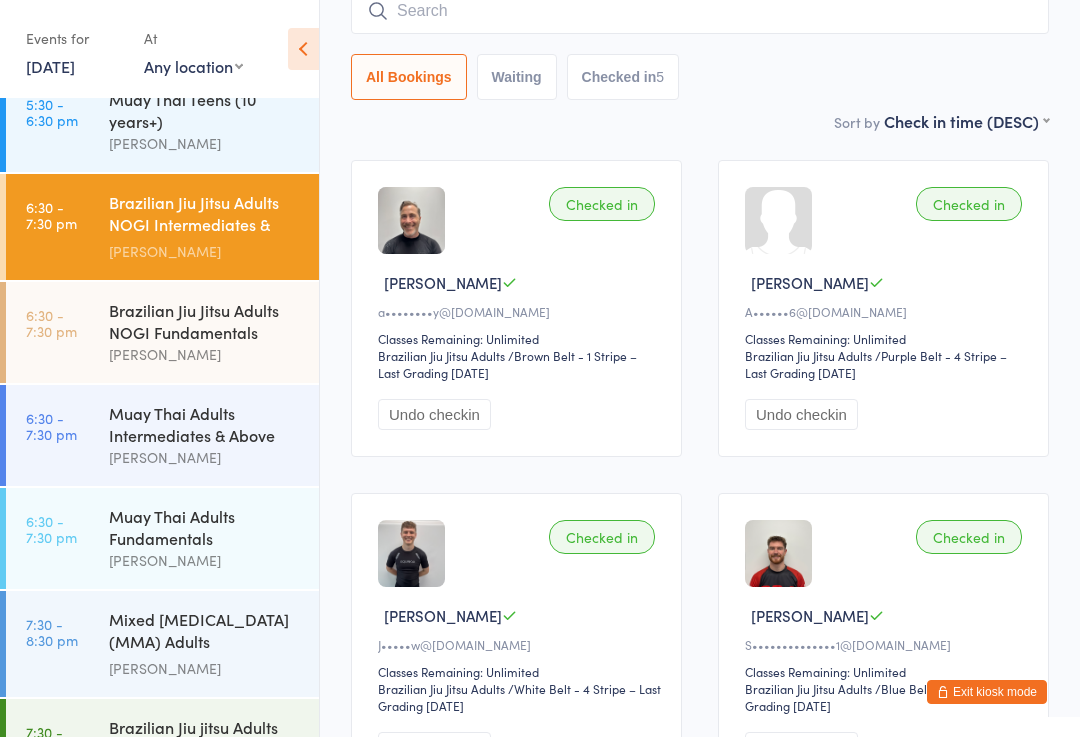 click on "Brazilian Jiu Jitsu Adults NOGI Fundamentals" at bounding box center [205, 321] 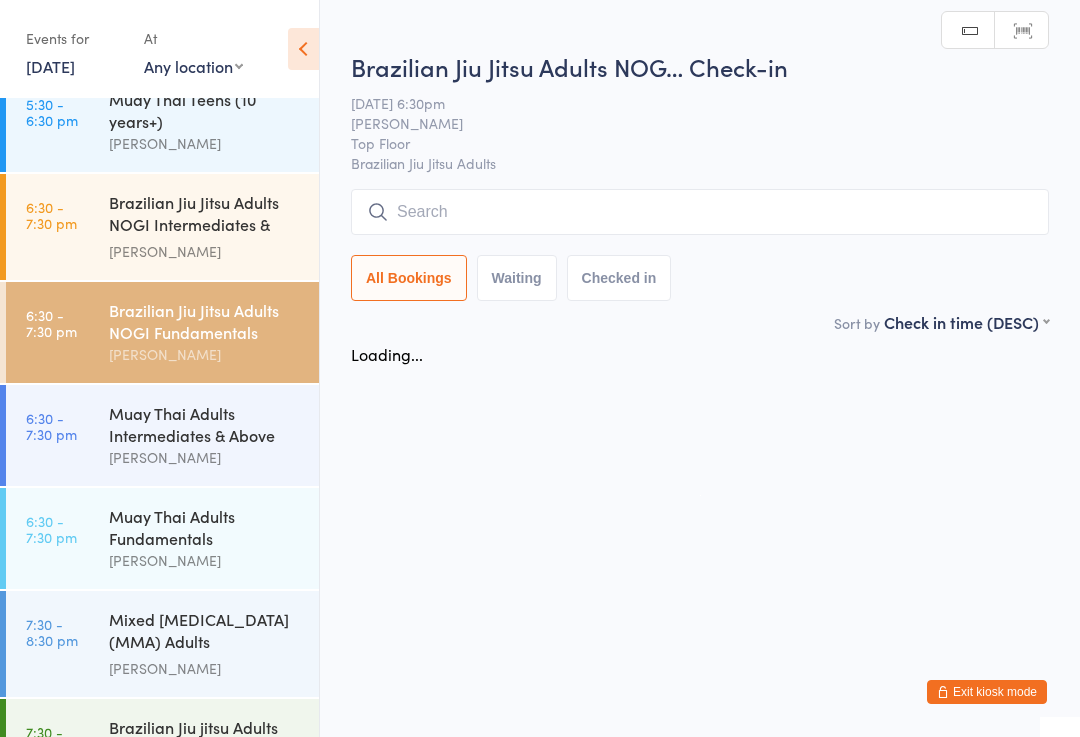 scroll, scrollTop: 0, scrollLeft: 0, axis: both 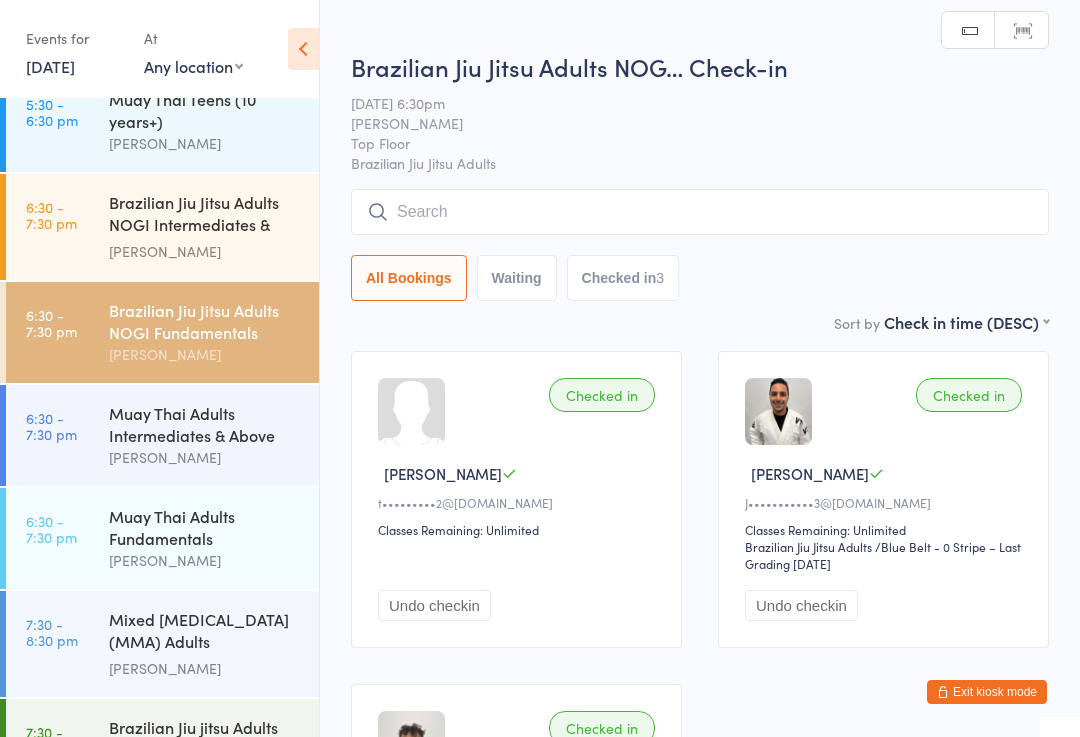 click at bounding box center (700, 212) 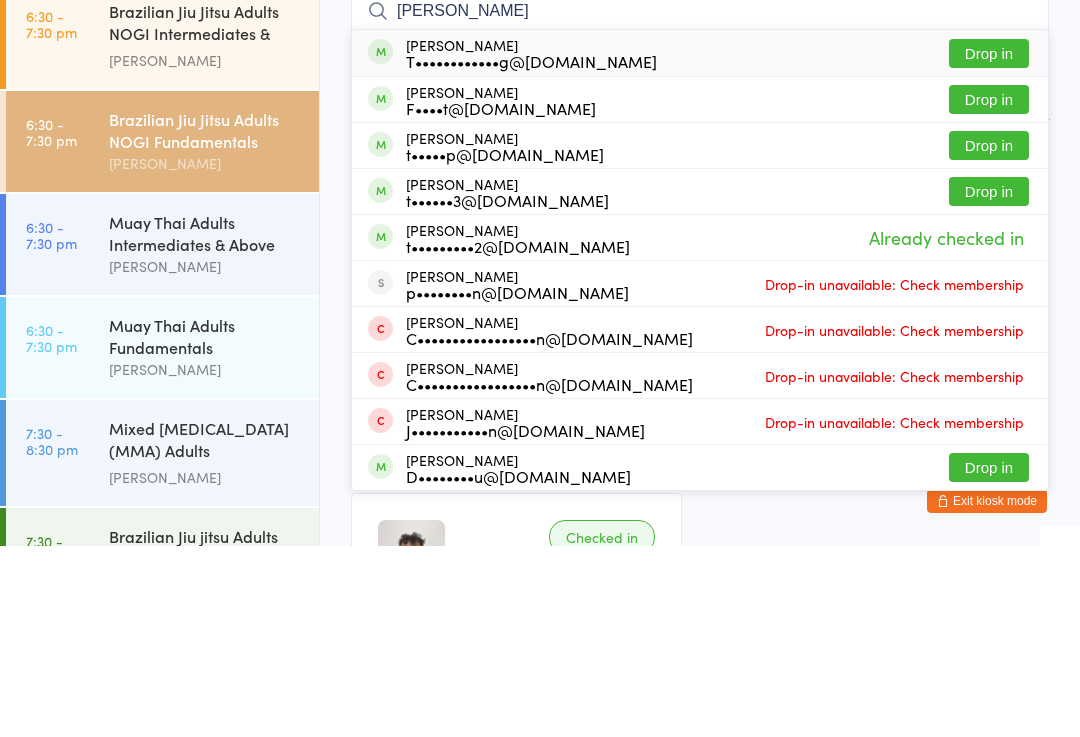type on "[PERSON_NAME]" 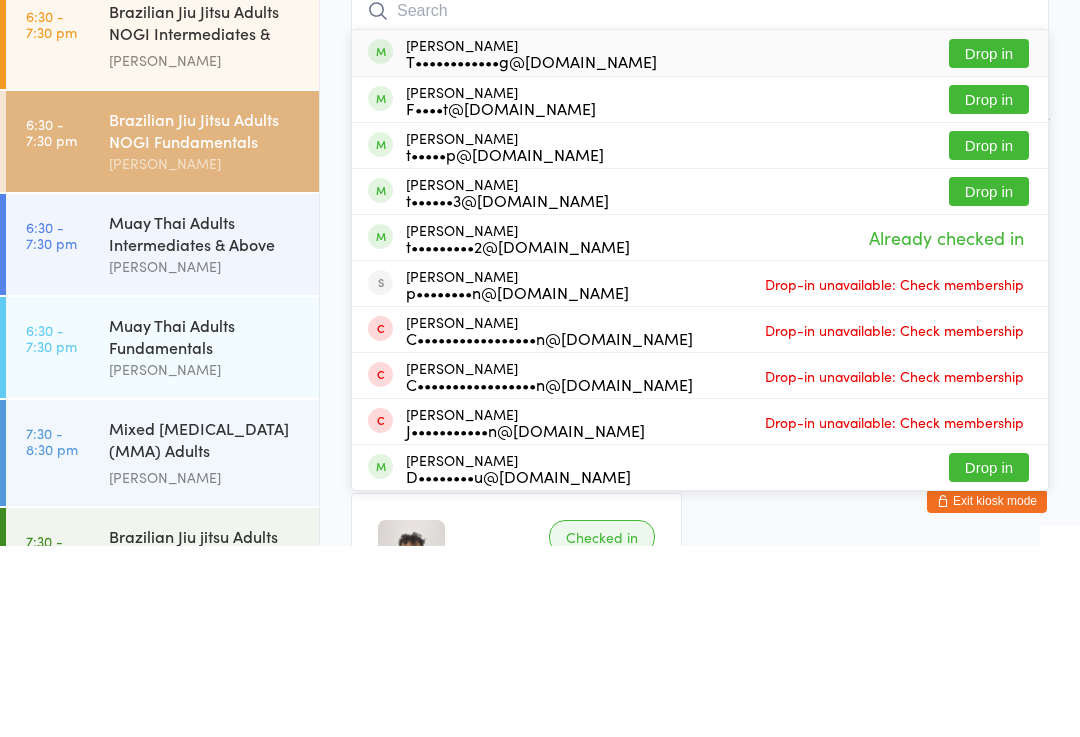 scroll, scrollTop: 191, scrollLeft: 0, axis: vertical 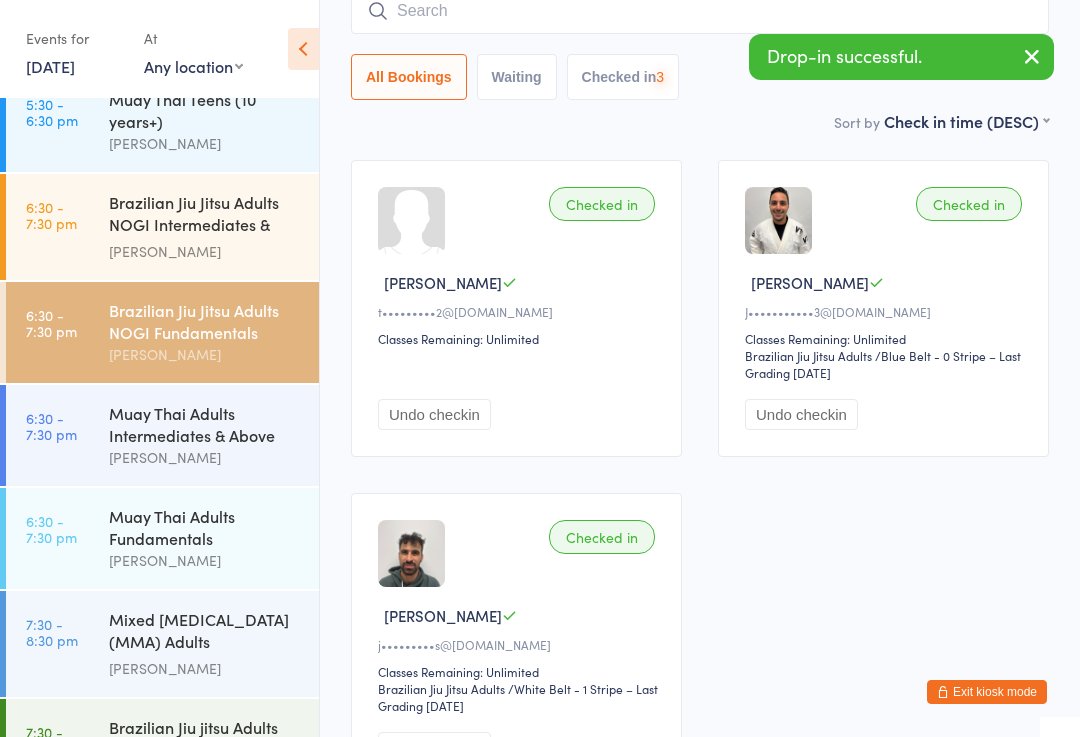 click on "Brazilian Jiu Jitsu Adults NOGI Intermediates & Ab..." at bounding box center [205, 215] 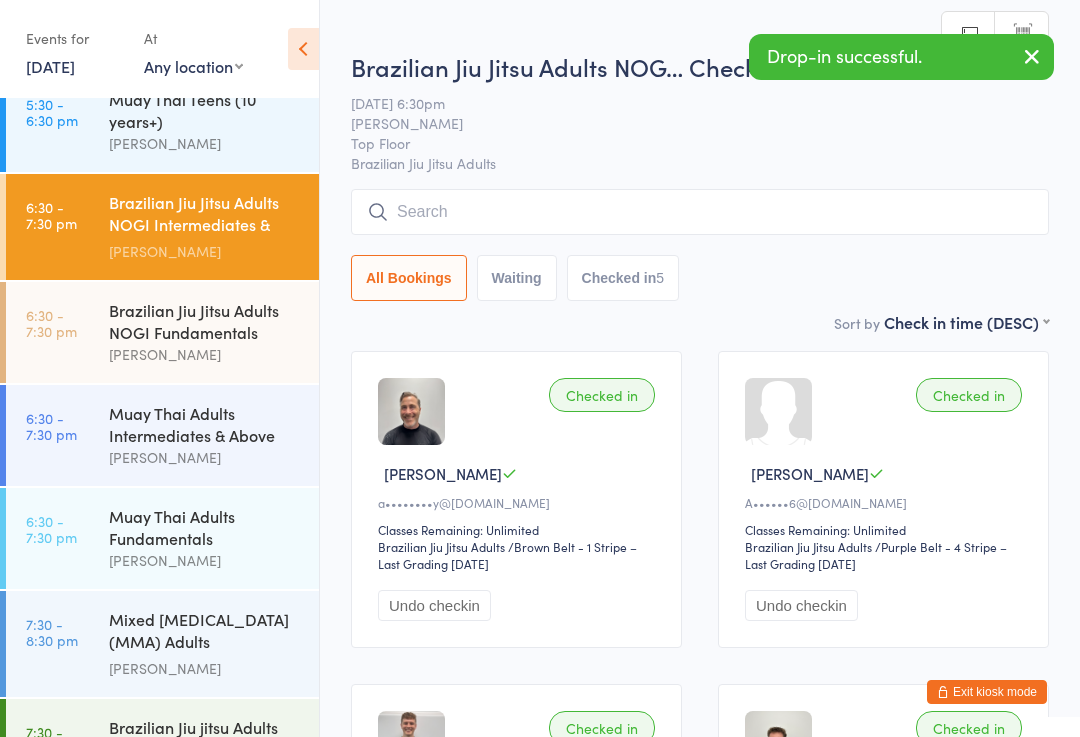 click at bounding box center [700, 212] 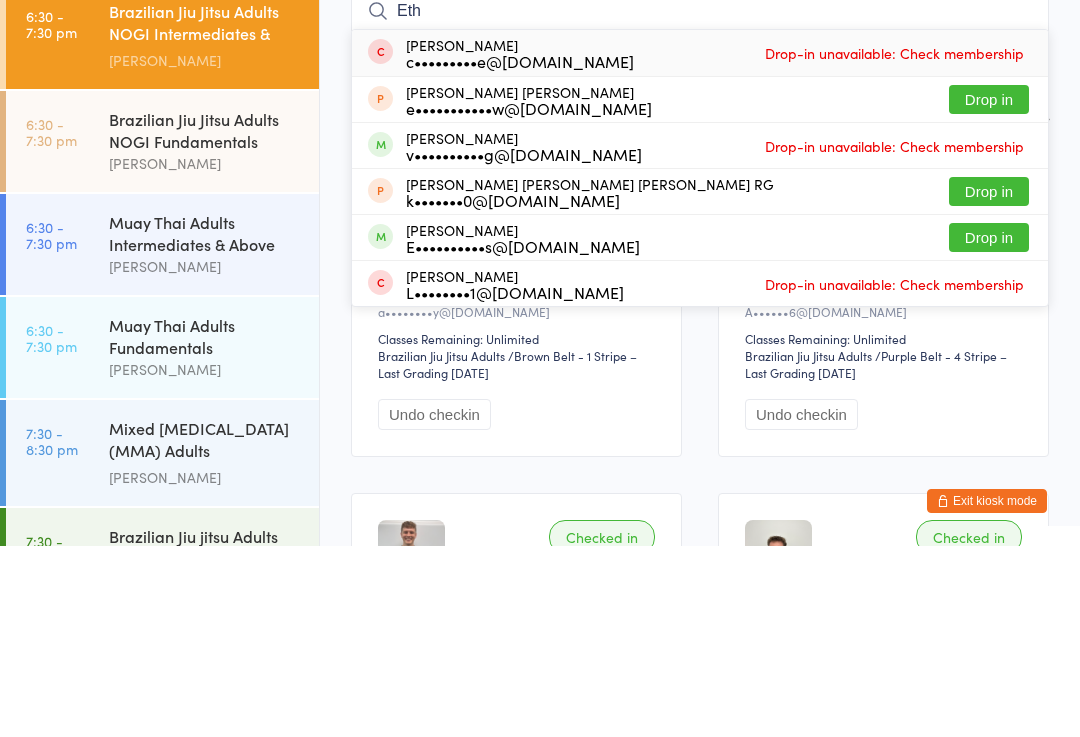 type on "Eth" 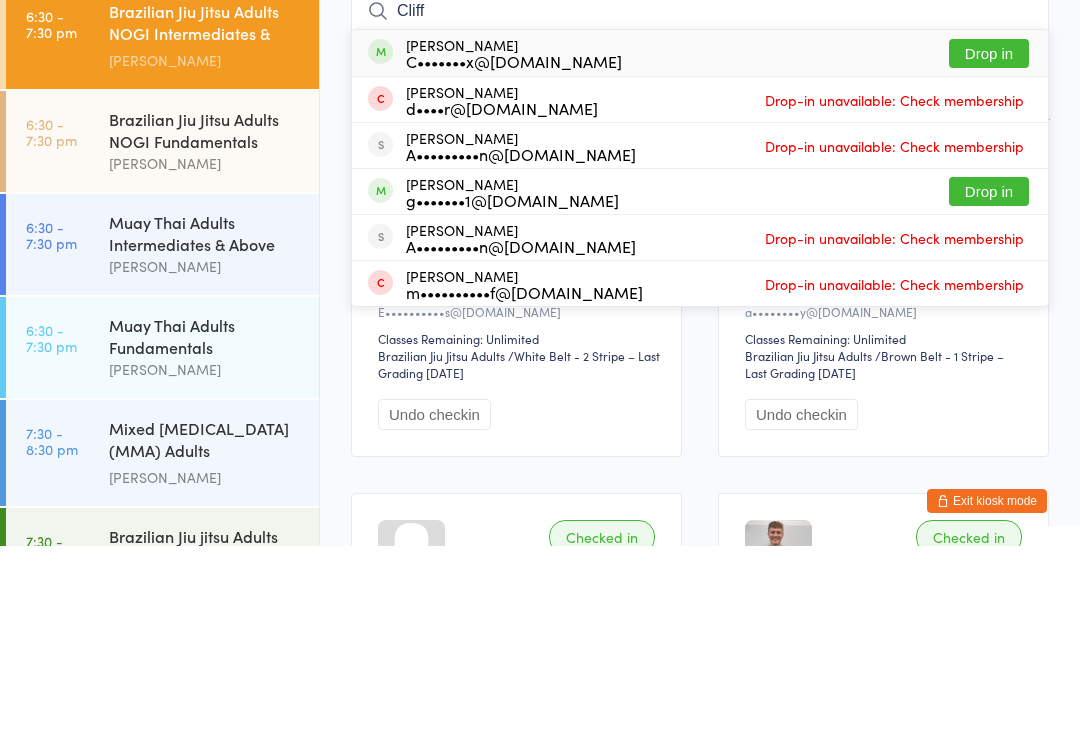 type on "Cliff" 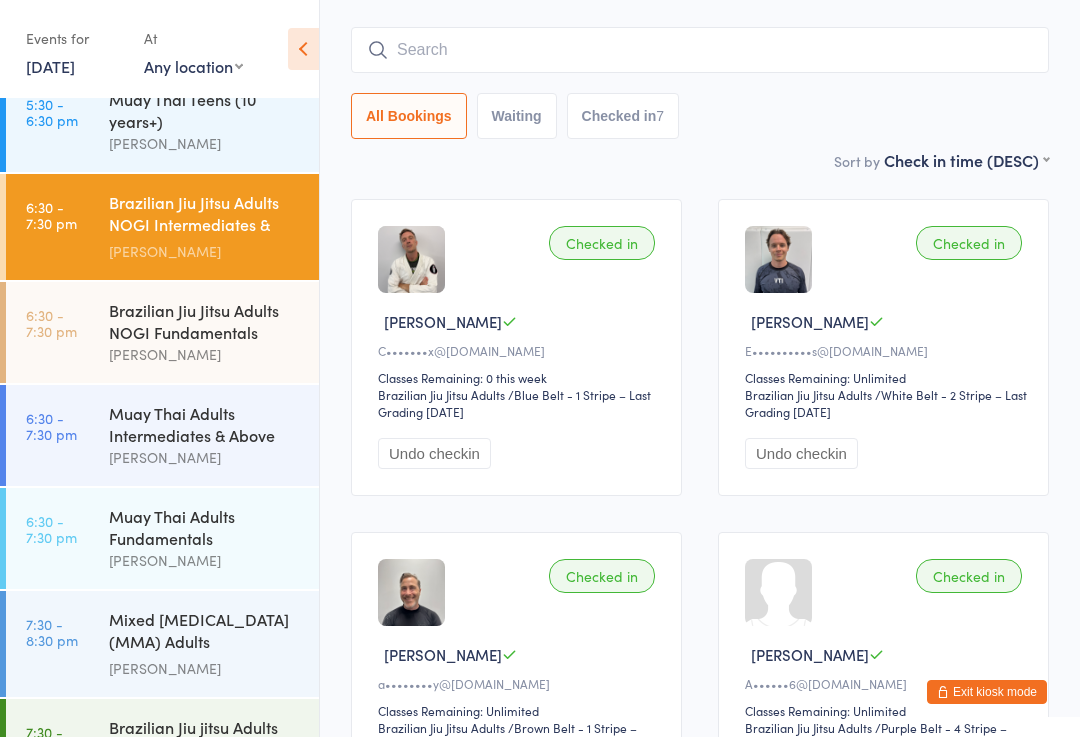 scroll, scrollTop: 144, scrollLeft: 0, axis: vertical 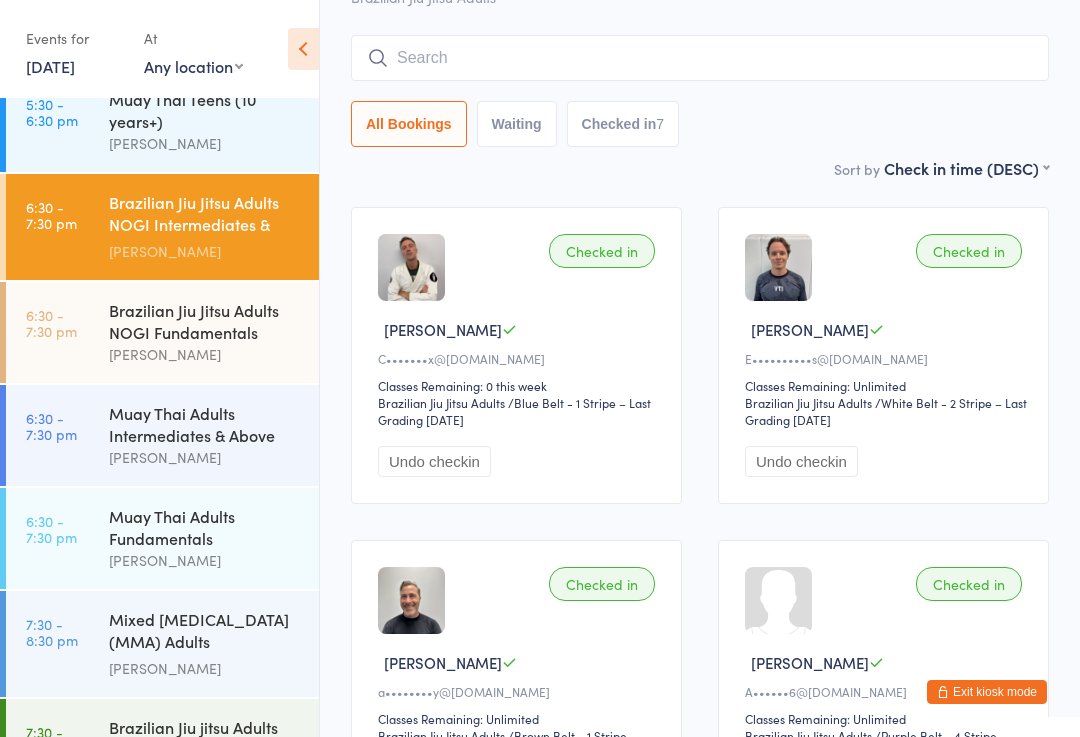 click at bounding box center (700, 58) 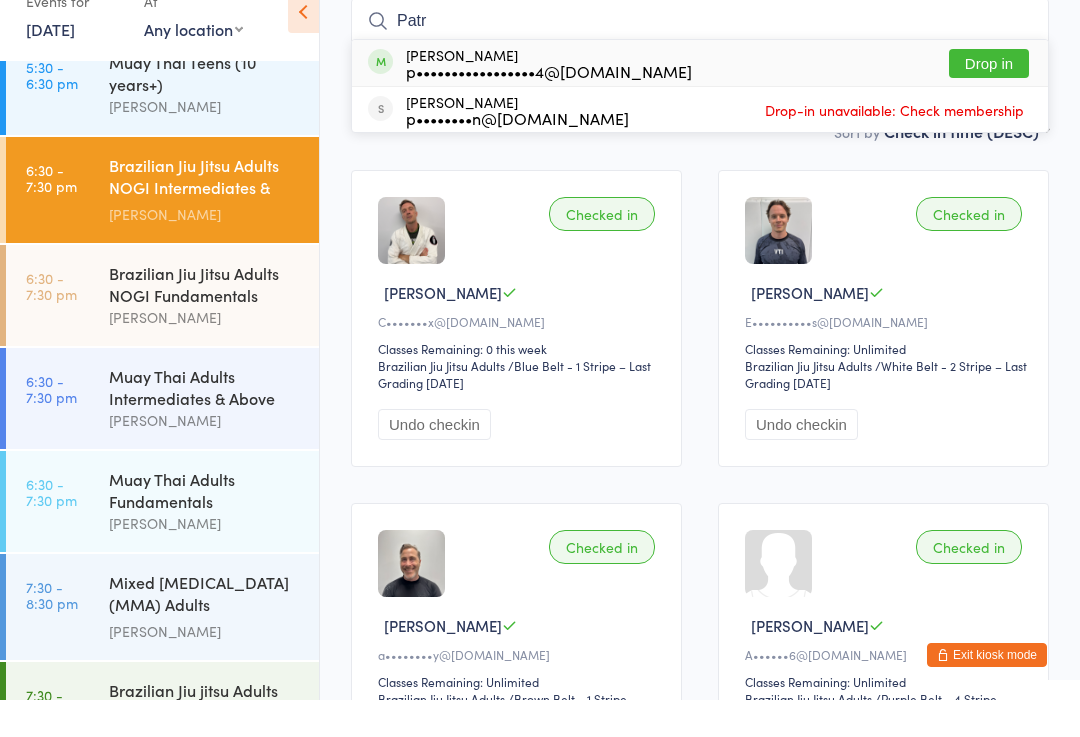 type on "Patr" 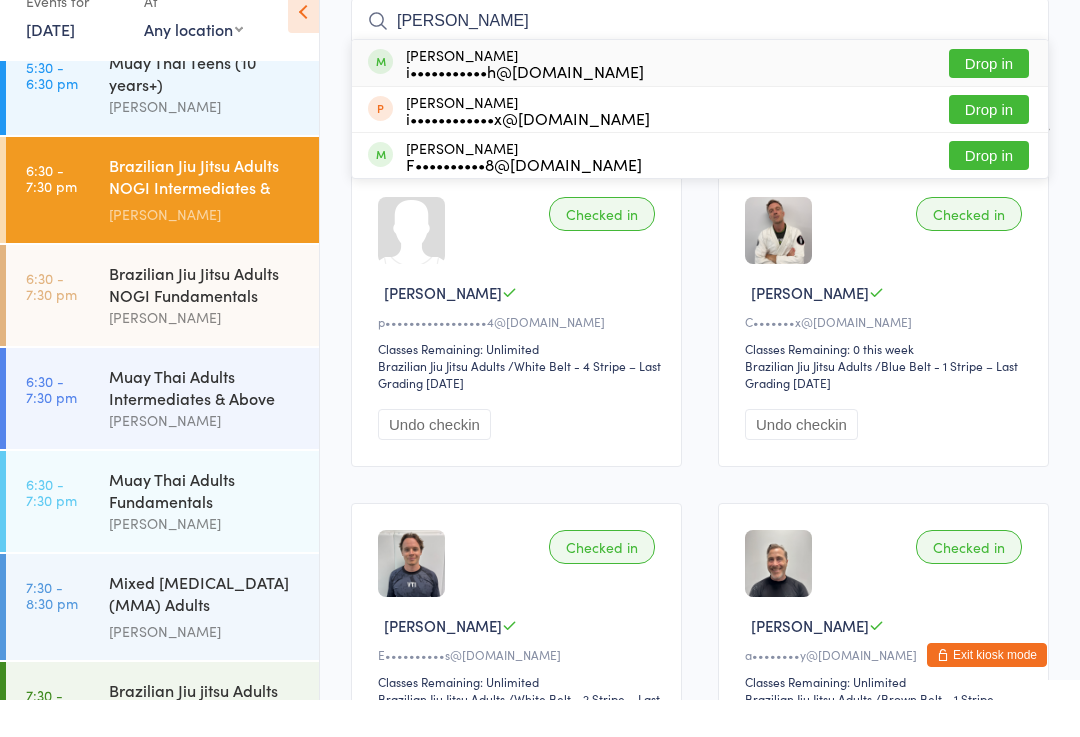 type on "[PERSON_NAME]" 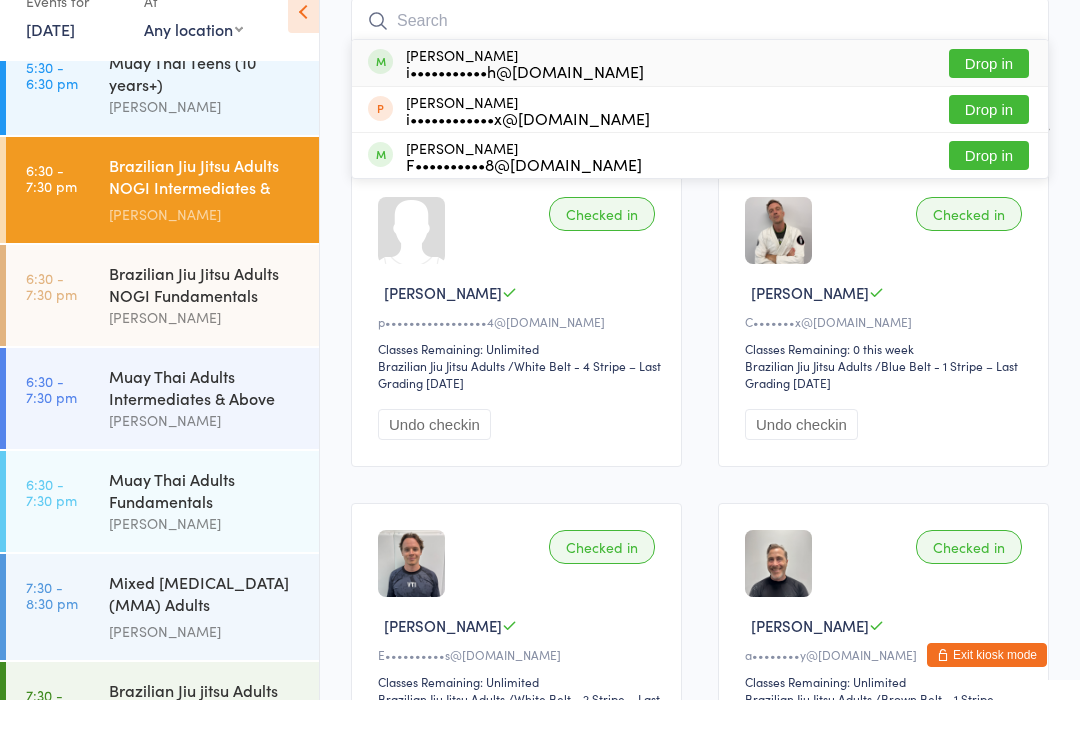 scroll, scrollTop: 181, scrollLeft: 0, axis: vertical 